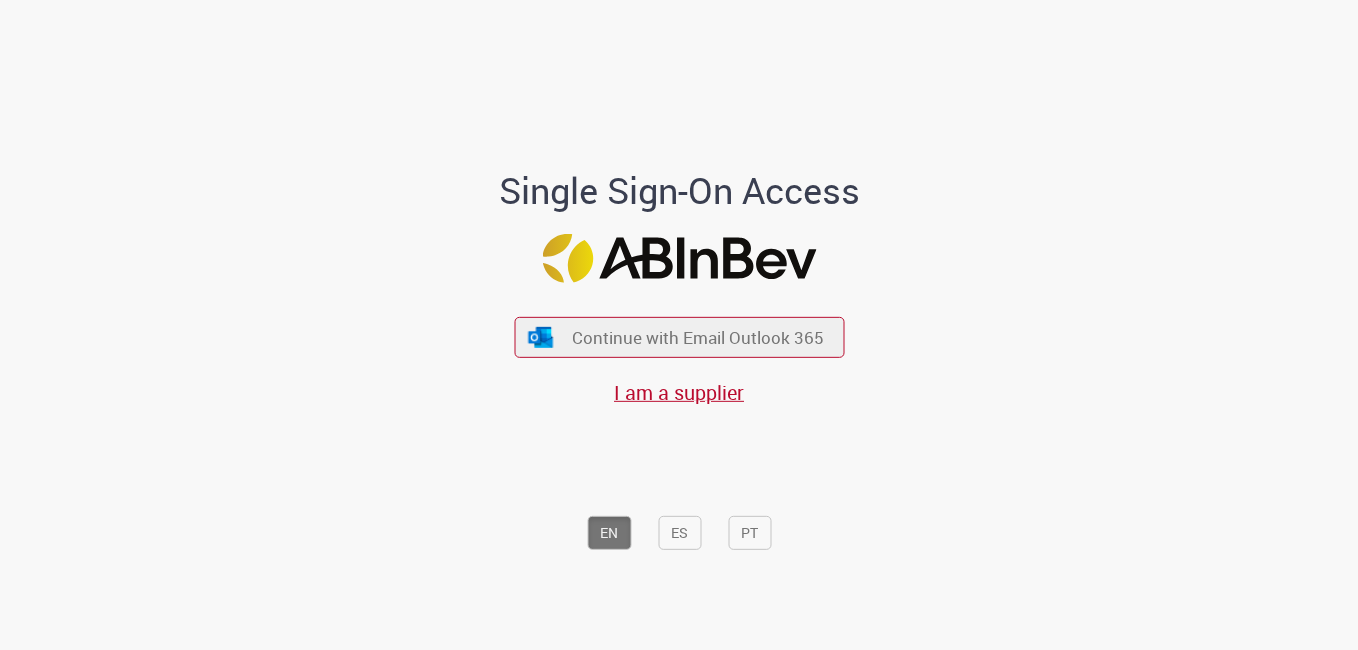 scroll, scrollTop: 0, scrollLeft: 0, axis: both 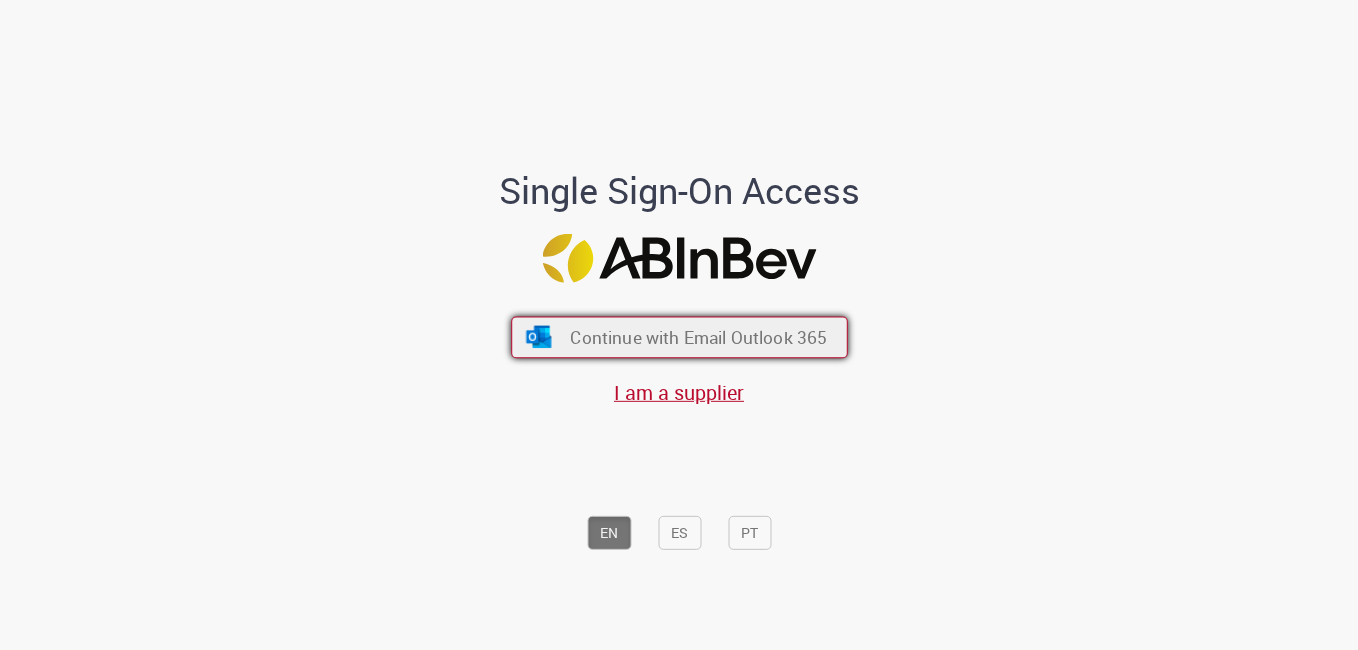 click on "Continue with Email Outlook 365" at bounding box center [698, 337] 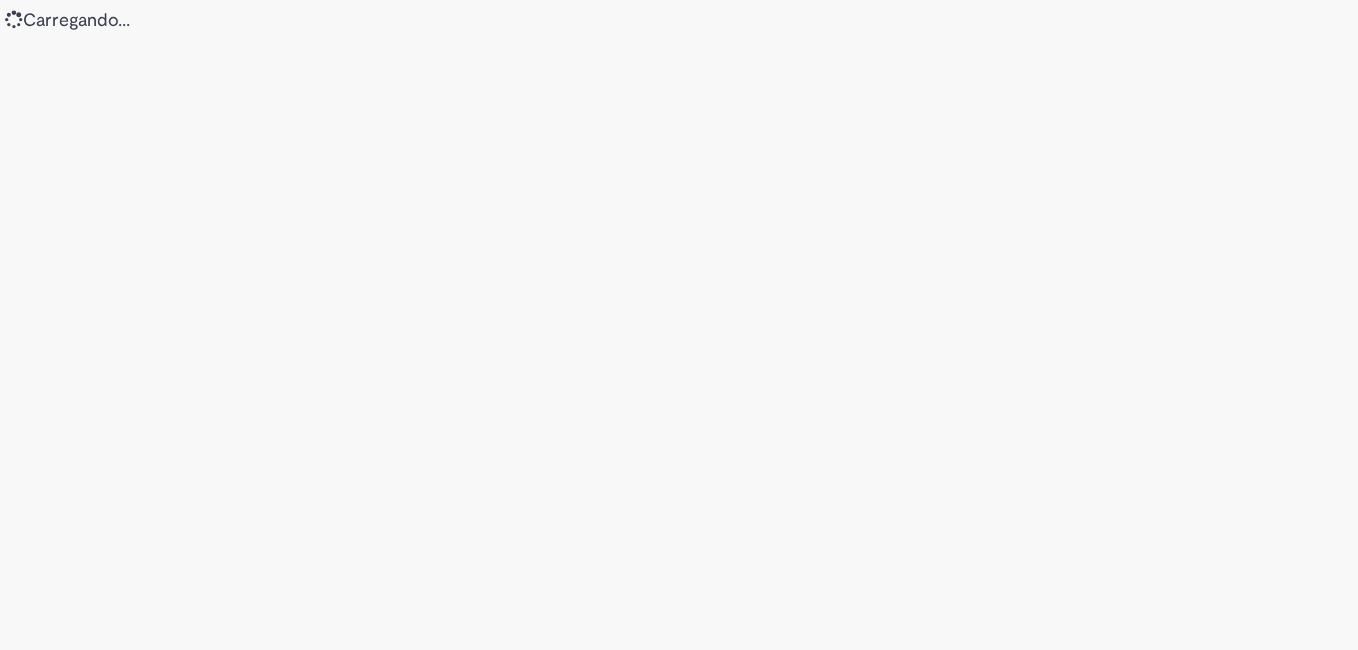 scroll, scrollTop: 0, scrollLeft: 0, axis: both 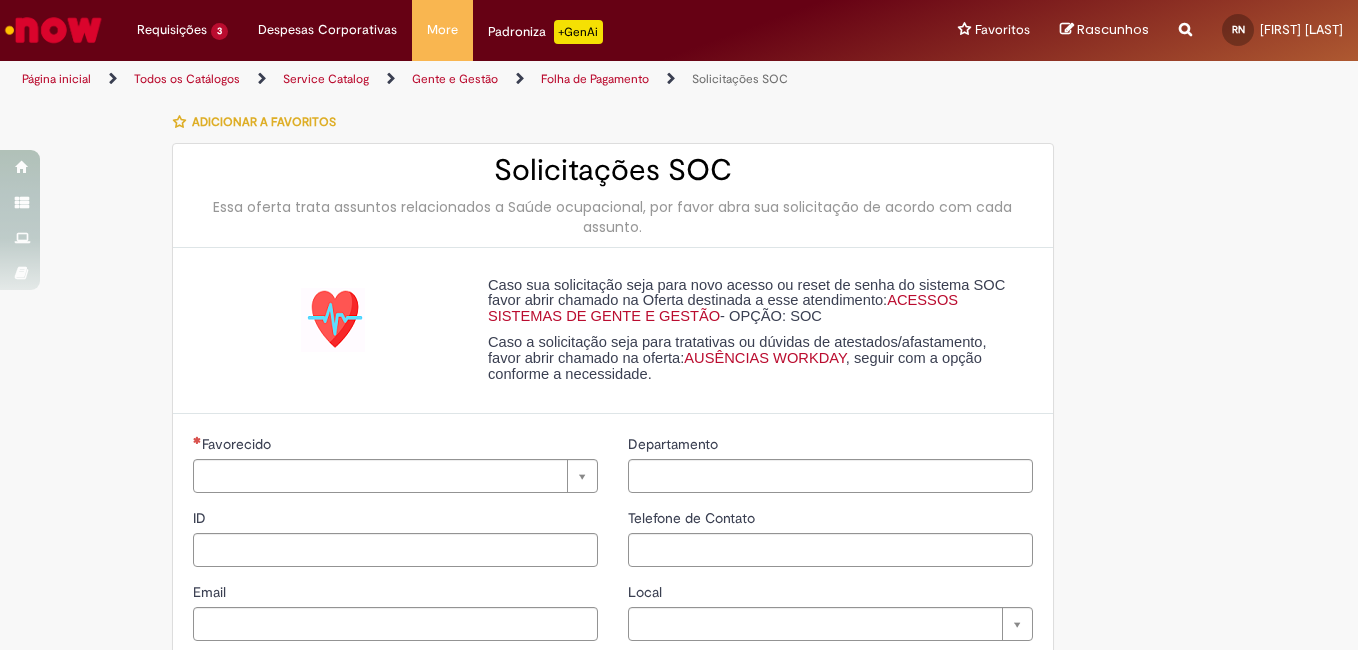 type on "*********" 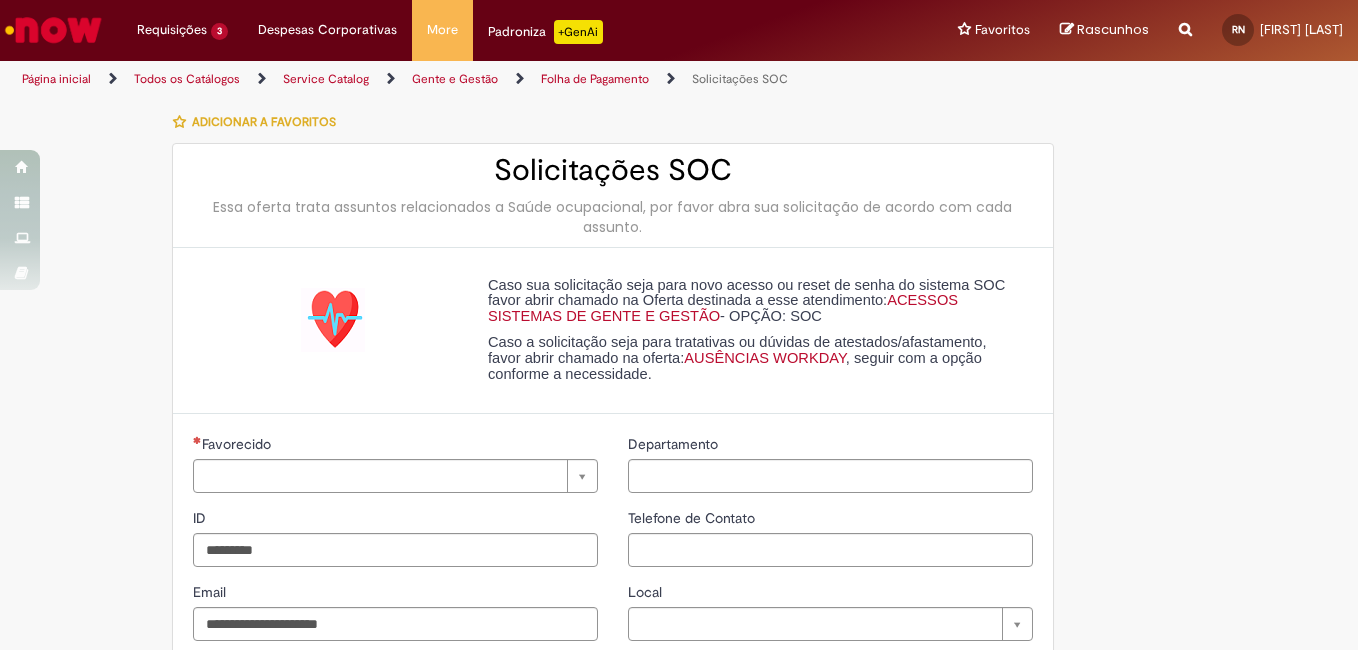 type on "**********" 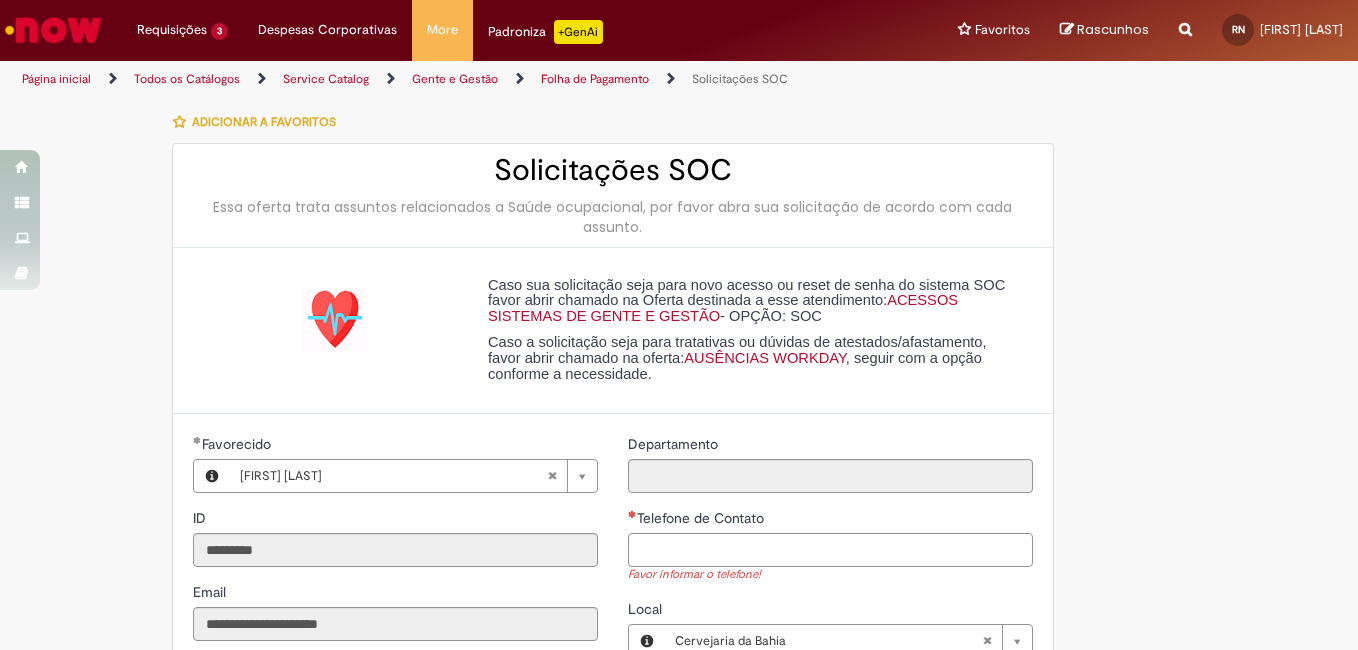 click on "Telefone de Contato" at bounding box center [830, 550] 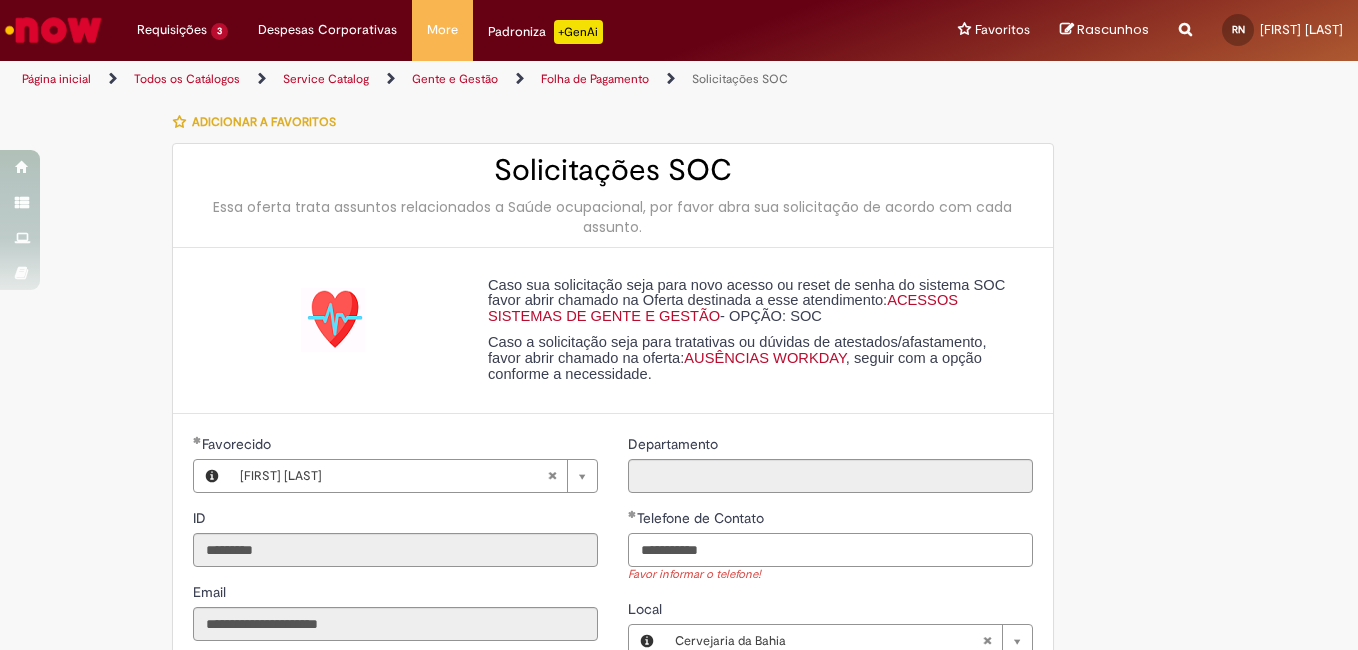 scroll, scrollTop: 400, scrollLeft: 0, axis: vertical 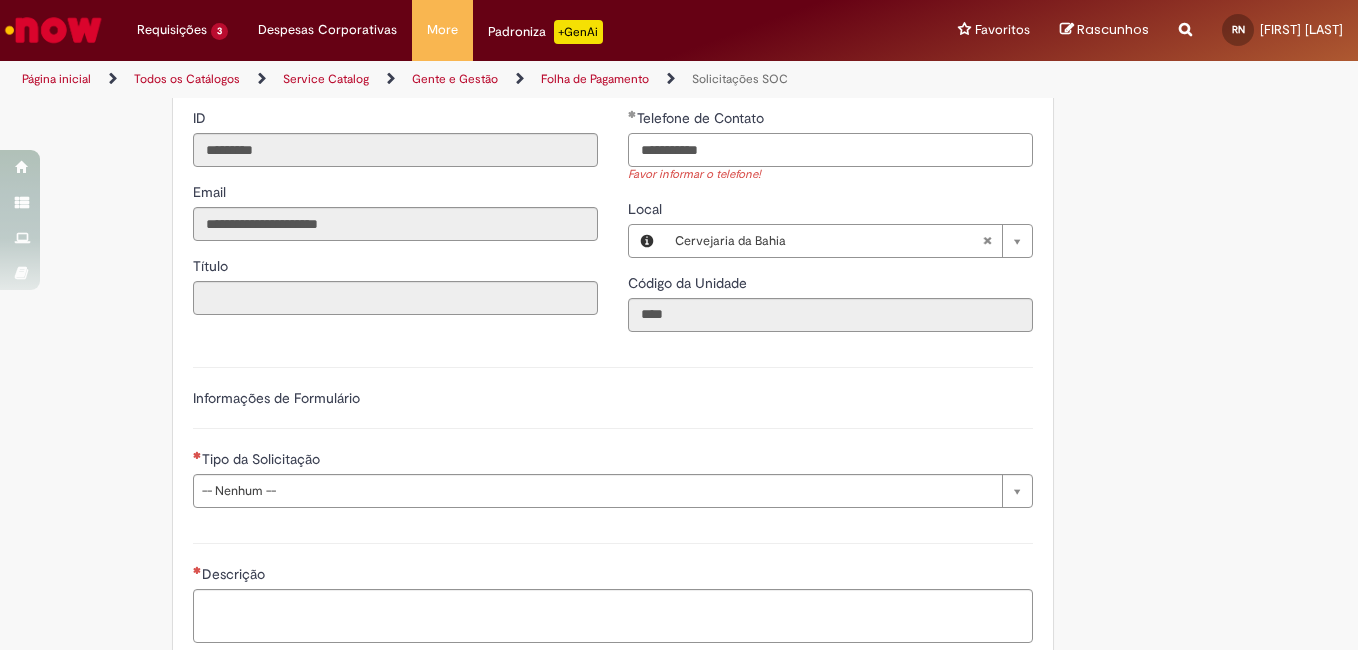 click on "**********" at bounding box center (830, 150) 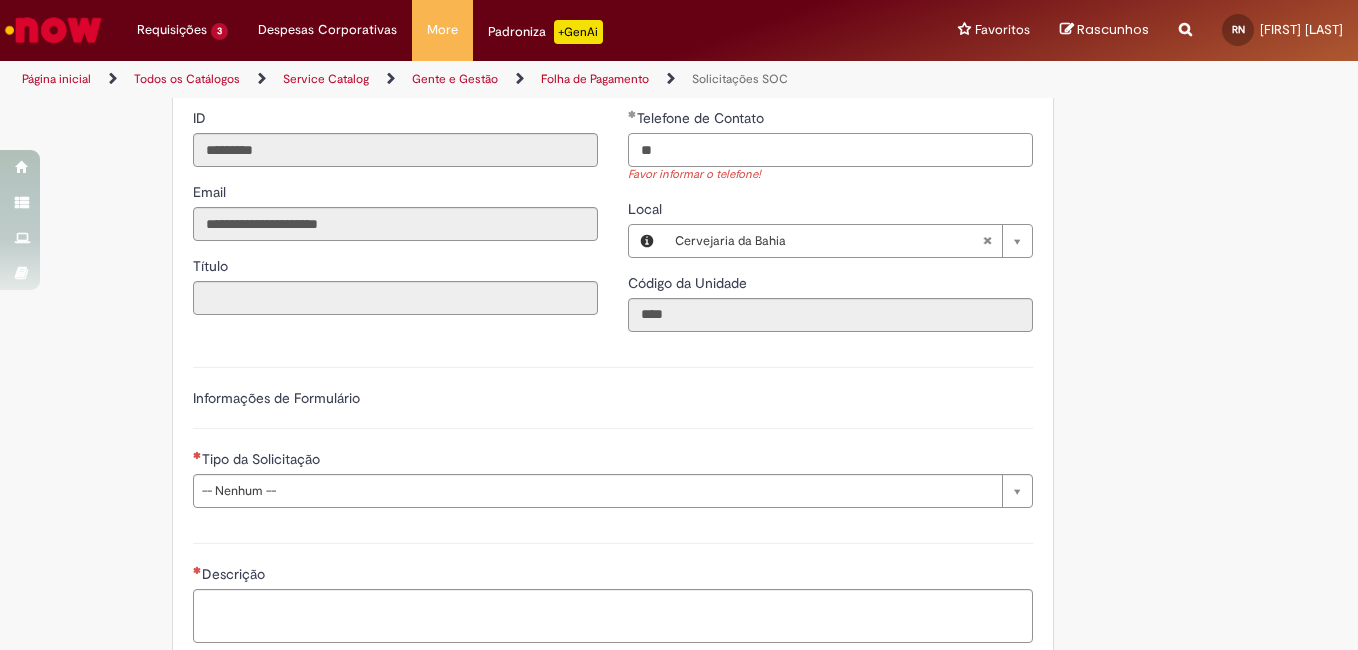 type on "*" 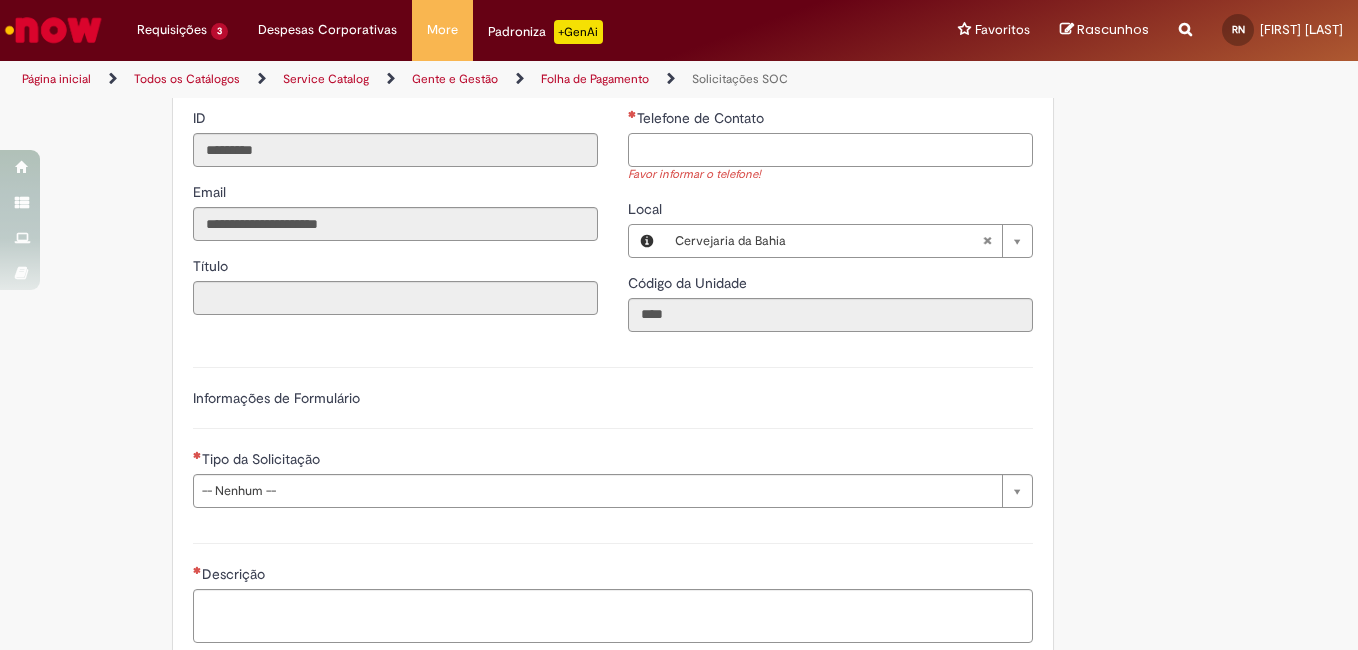 click on "Telefone de Contato" at bounding box center (830, 150) 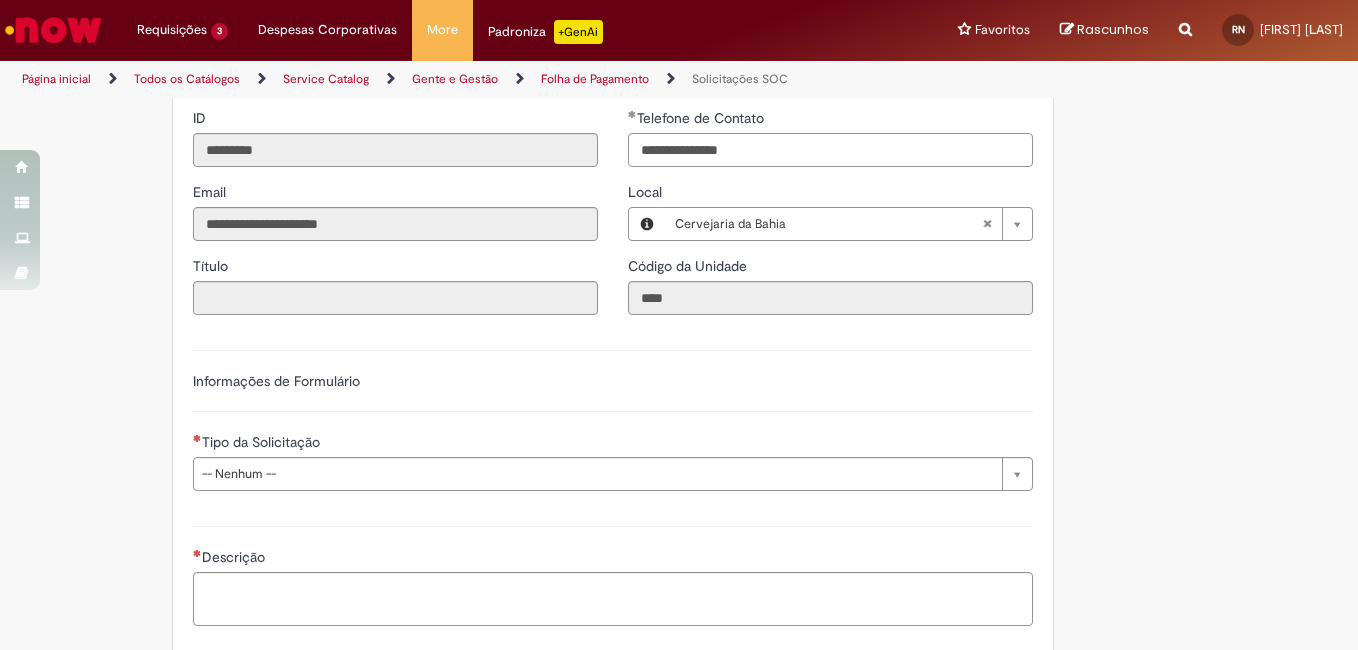 type on "**********" 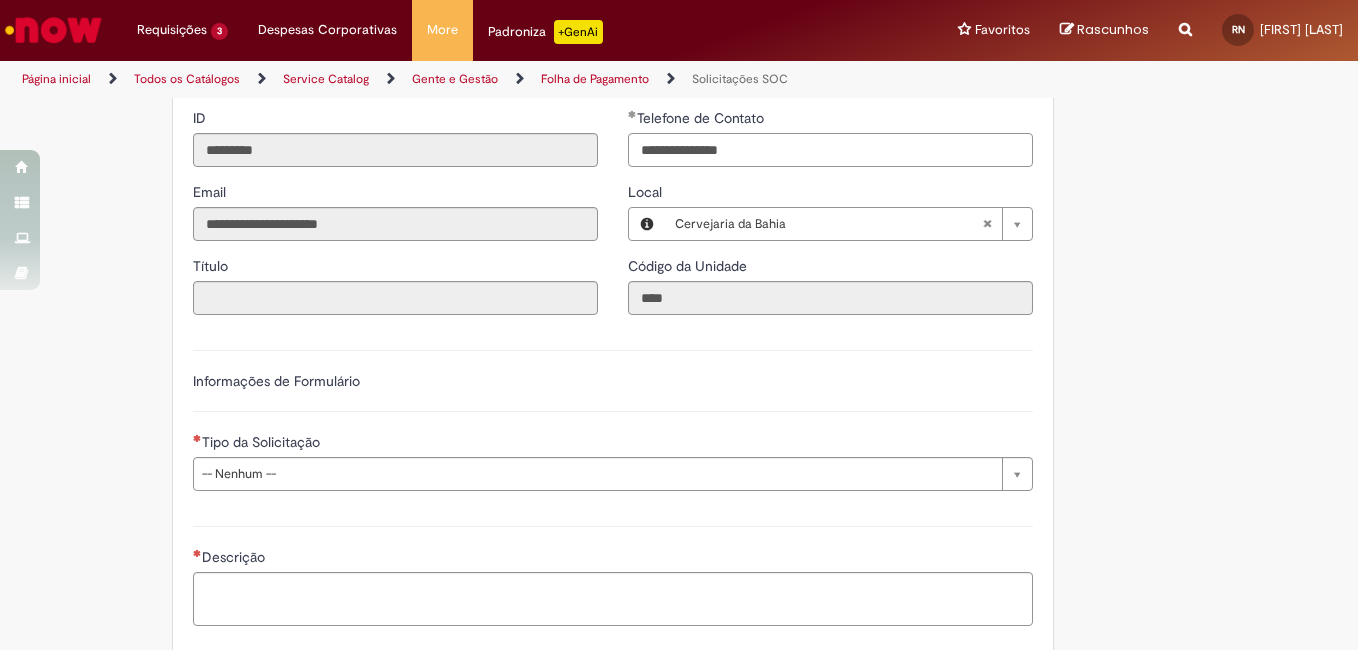 scroll, scrollTop: 500, scrollLeft: 0, axis: vertical 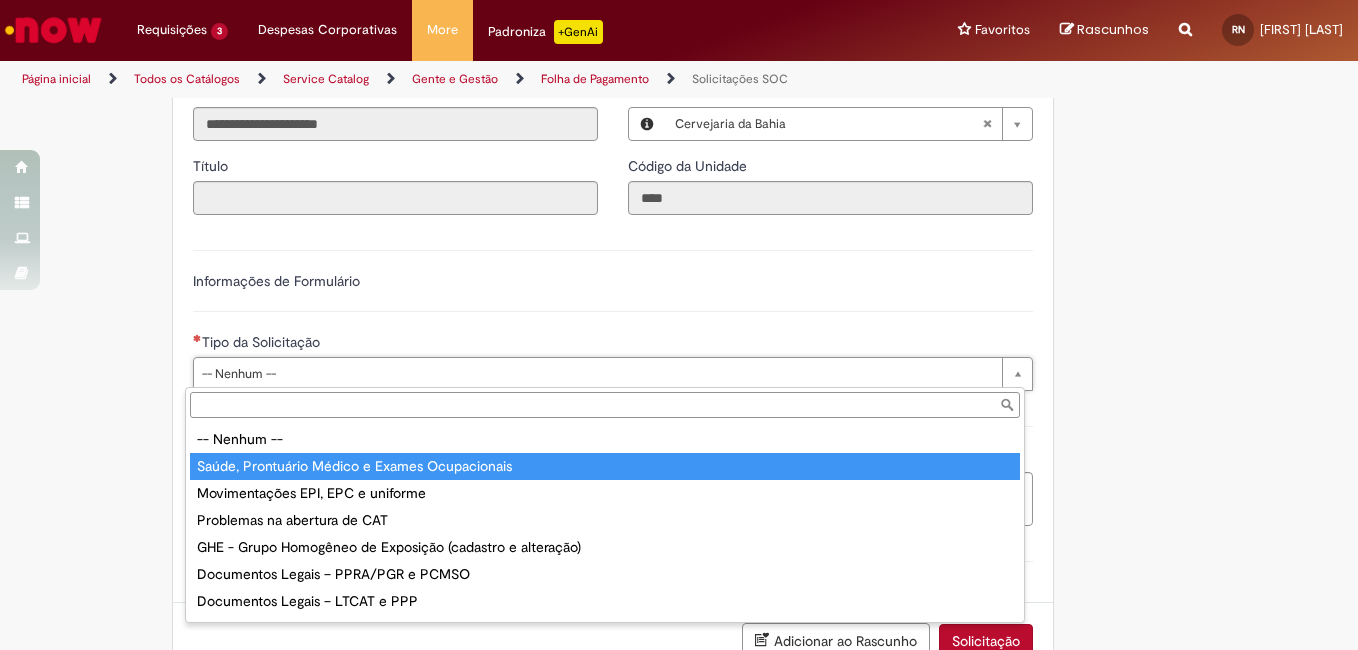 type on "**********" 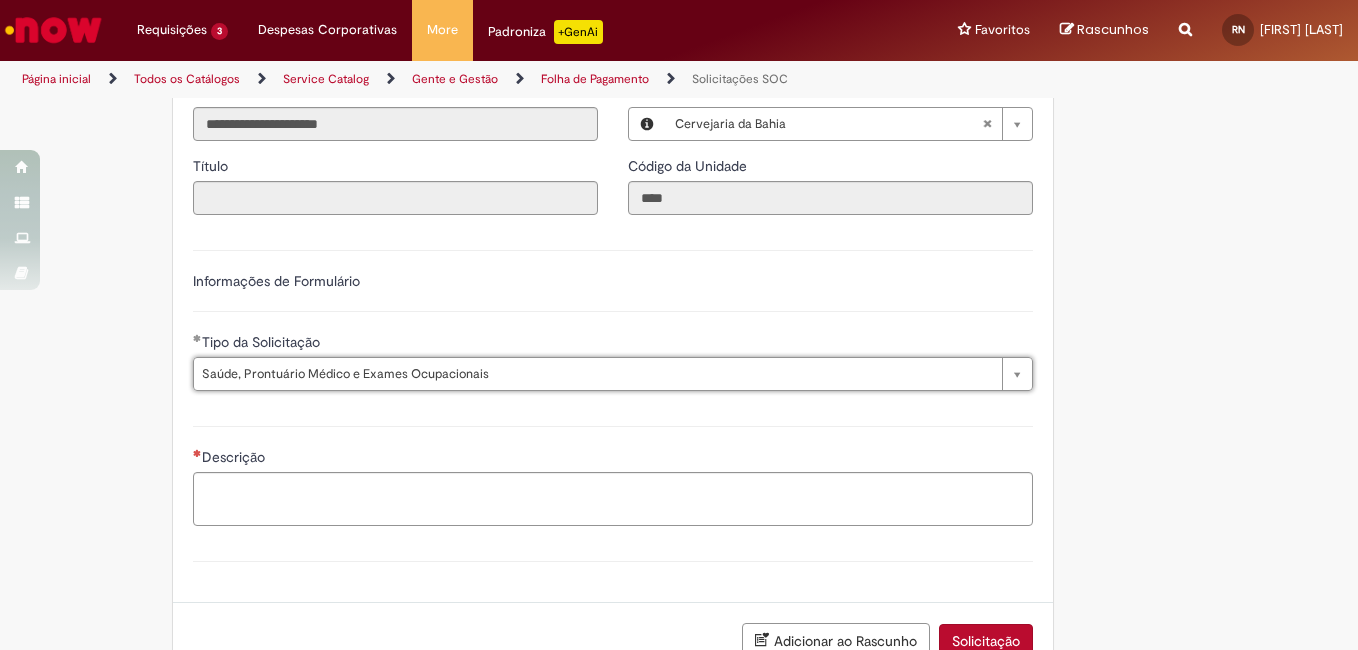 scroll, scrollTop: 600, scrollLeft: 0, axis: vertical 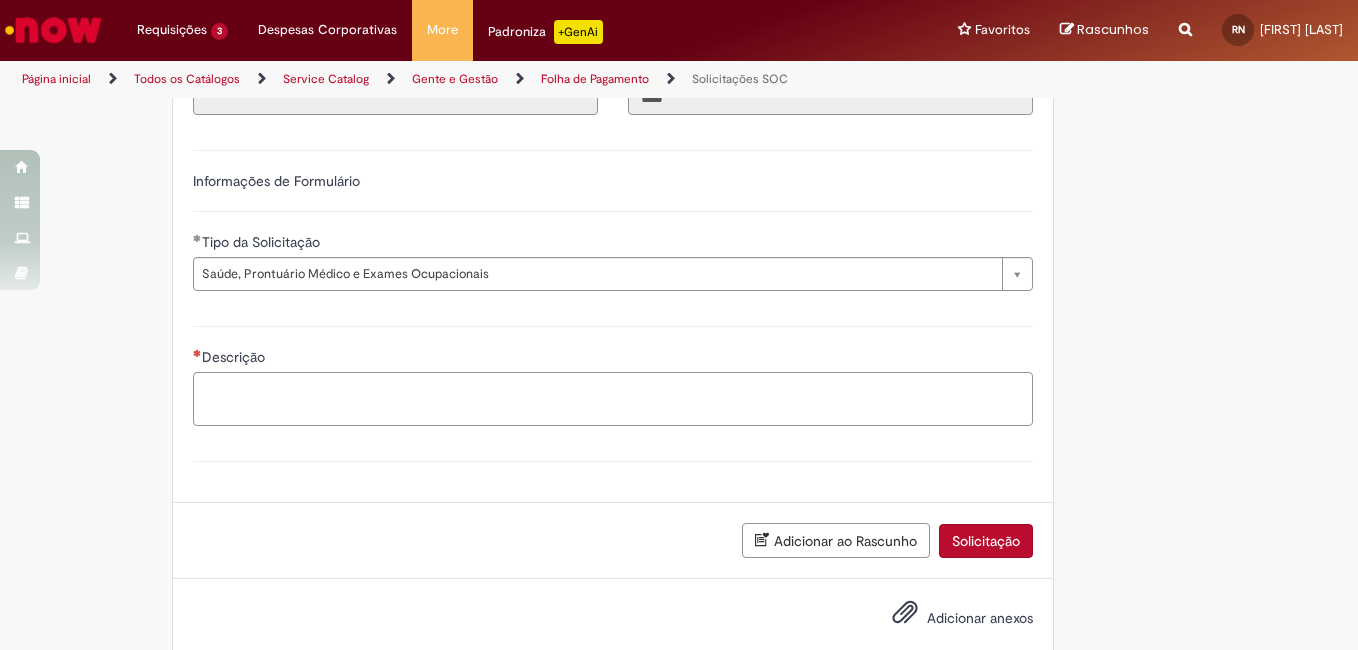 click on "Descrição" at bounding box center [613, 399] 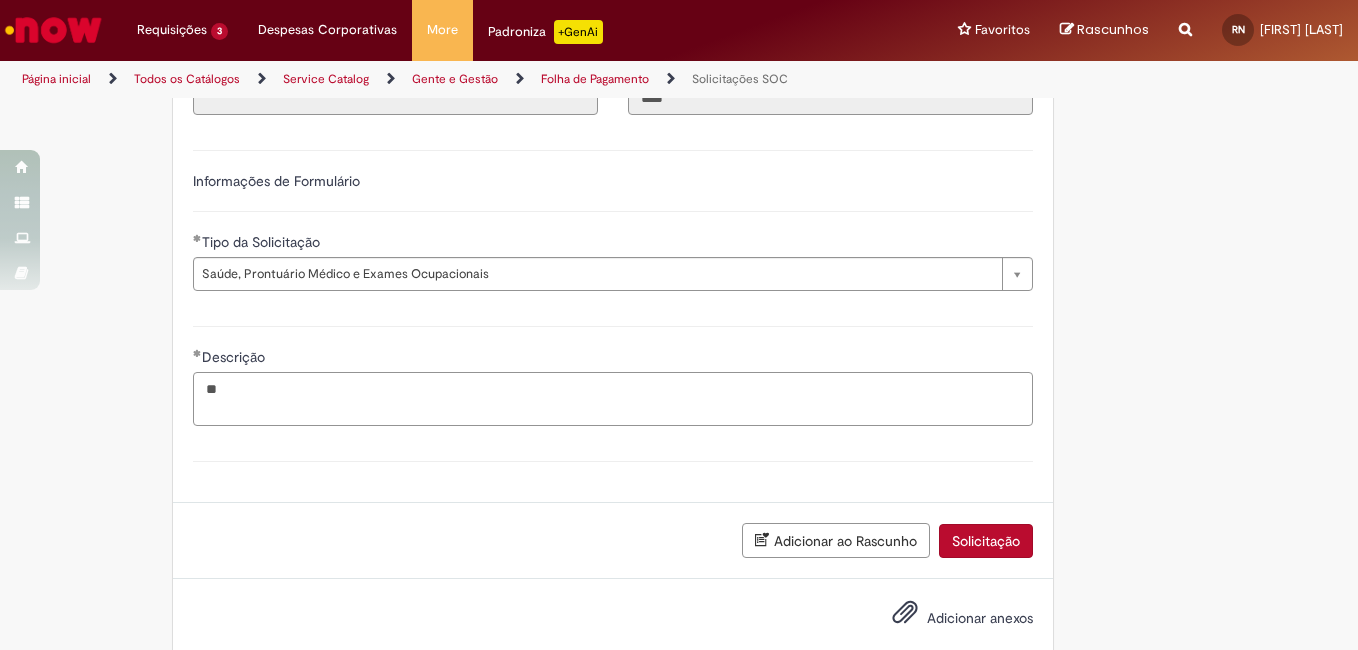type on "*" 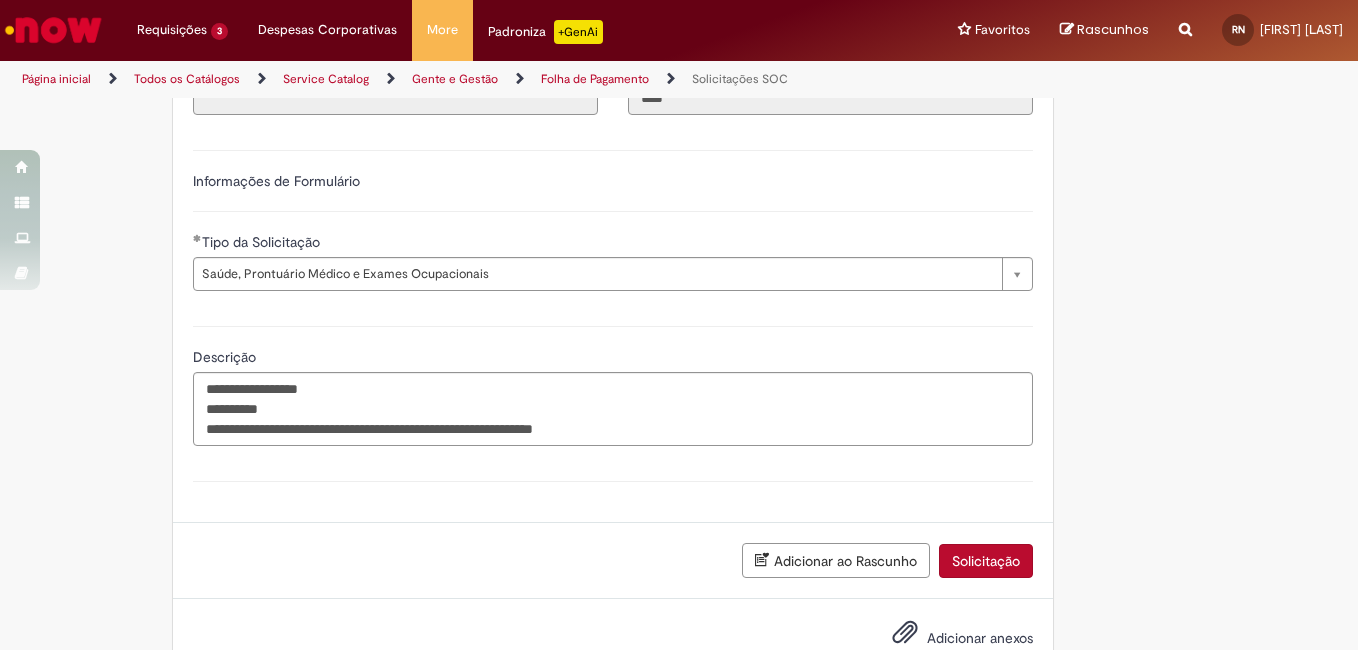 click on "Adicionar ao Rascunho" at bounding box center [836, 560] 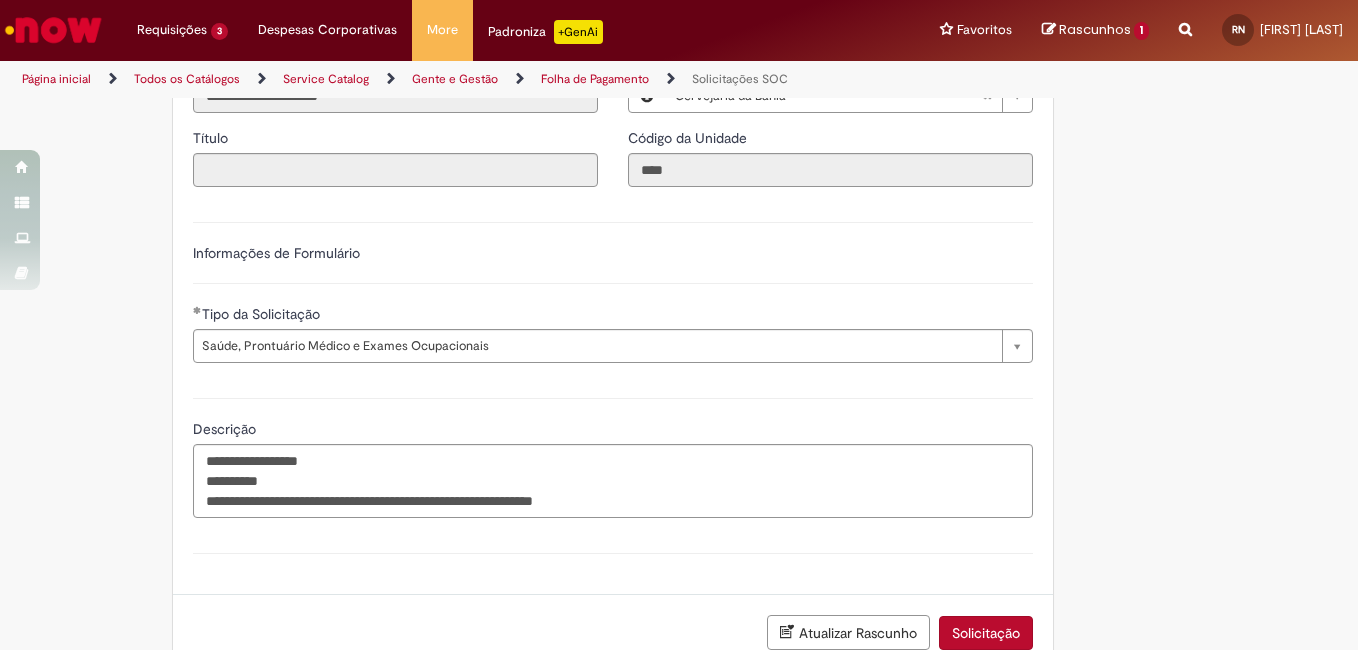 scroll, scrollTop: 0, scrollLeft: 0, axis: both 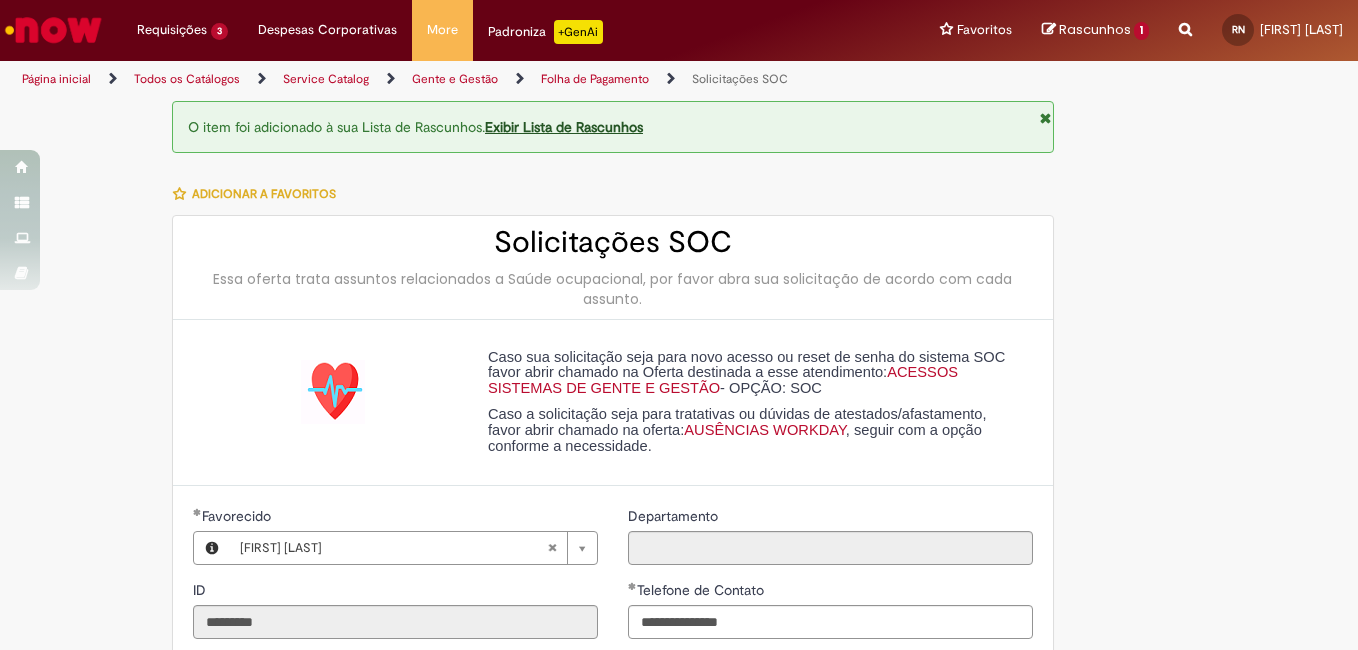 click at bounding box center (1045, 118) 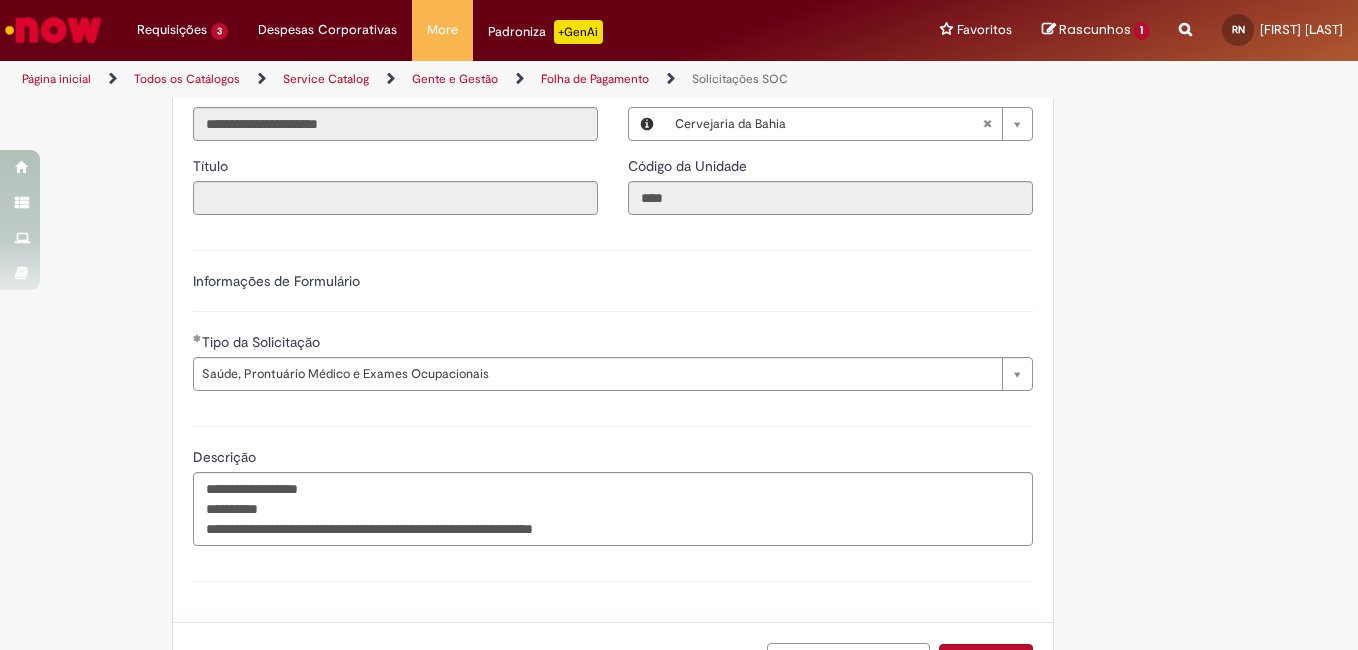 scroll, scrollTop: 658, scrollLeft: 0, axis: vertical 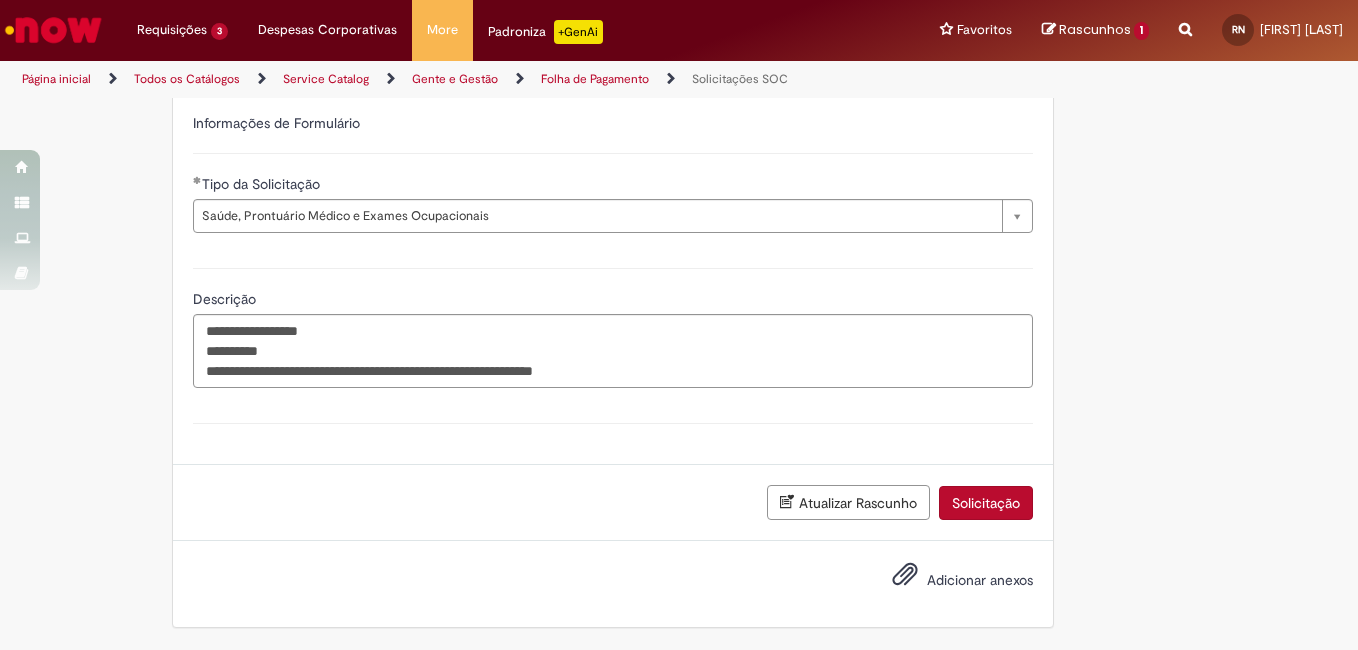 click on "Adicionar anexos" at bounding box center [980, 580] 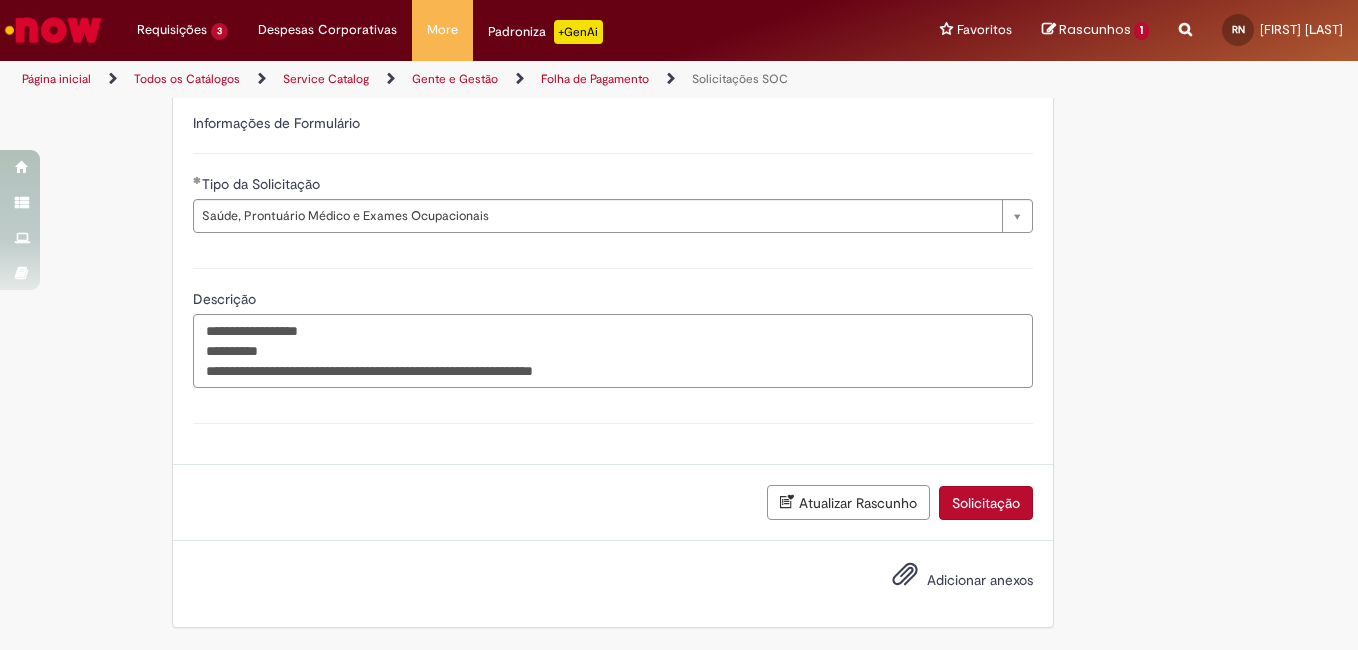 click on "**********" at bounding box center (613, 351) 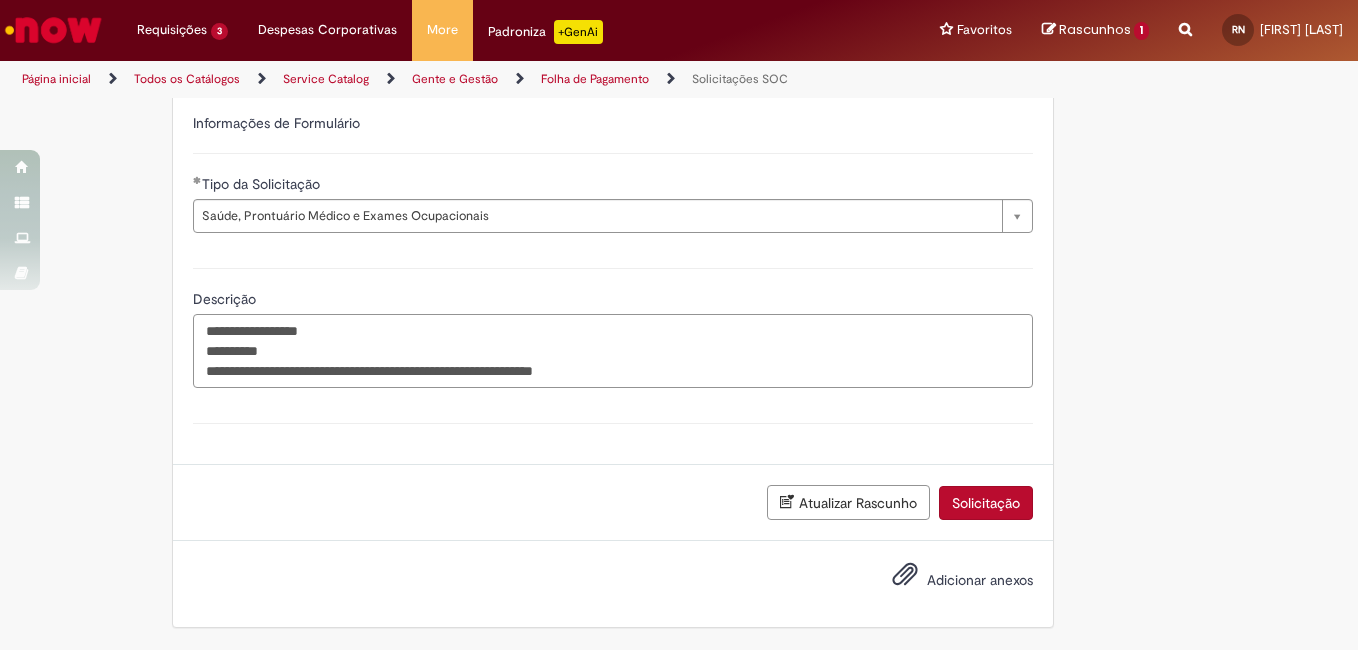 paste on "**********" 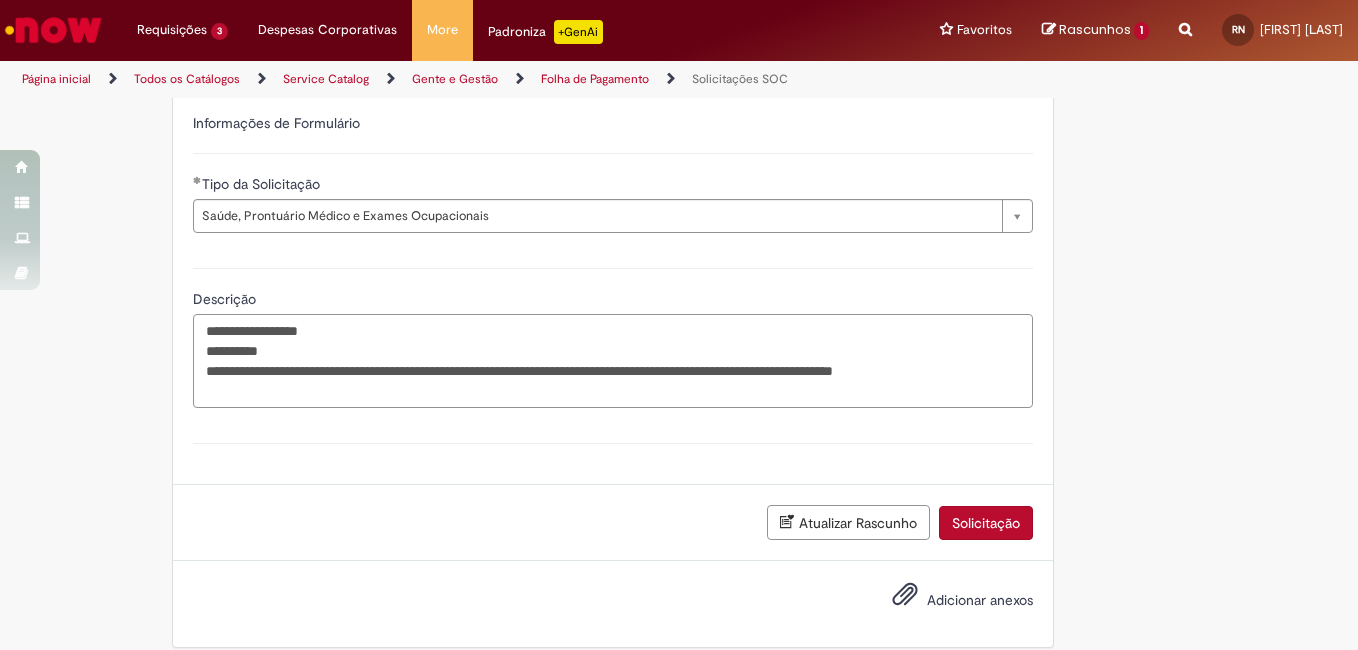 drag, startPoint x: 1018, startPoint y: 368, endPoint x: 893, endPoint y: 363, distance: 125.09996 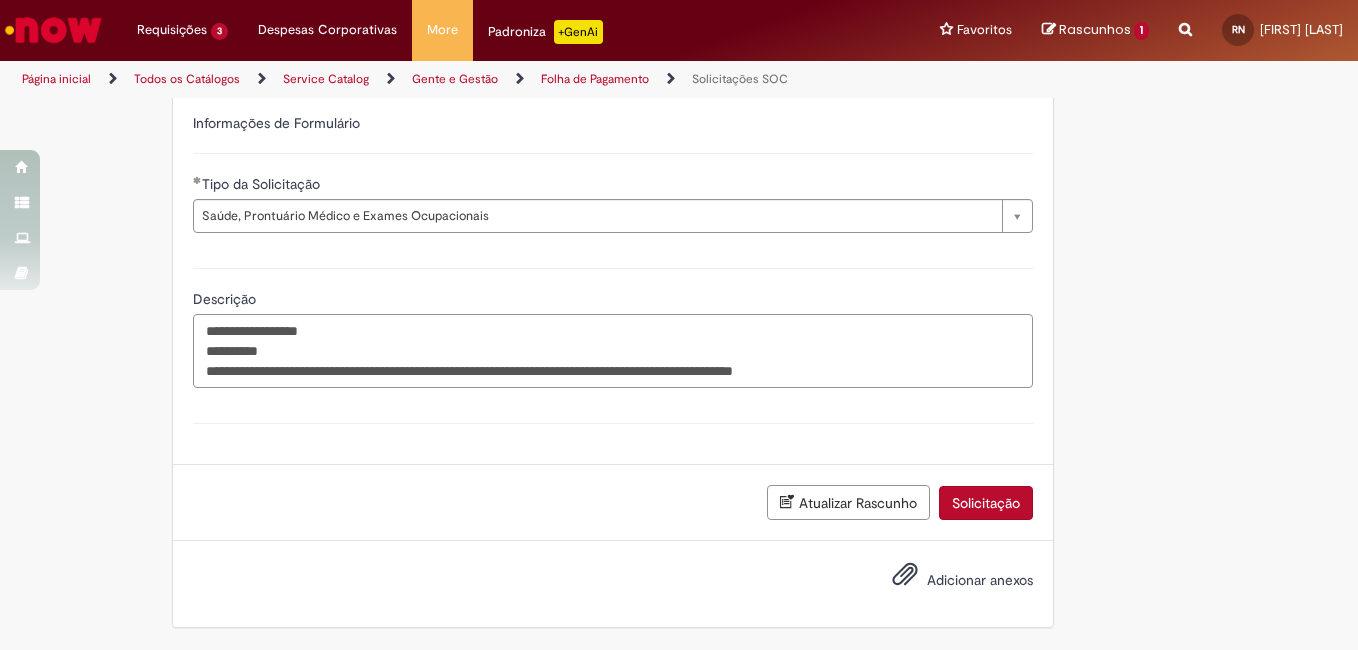 click on "**********" at bounding box center (613, 351) 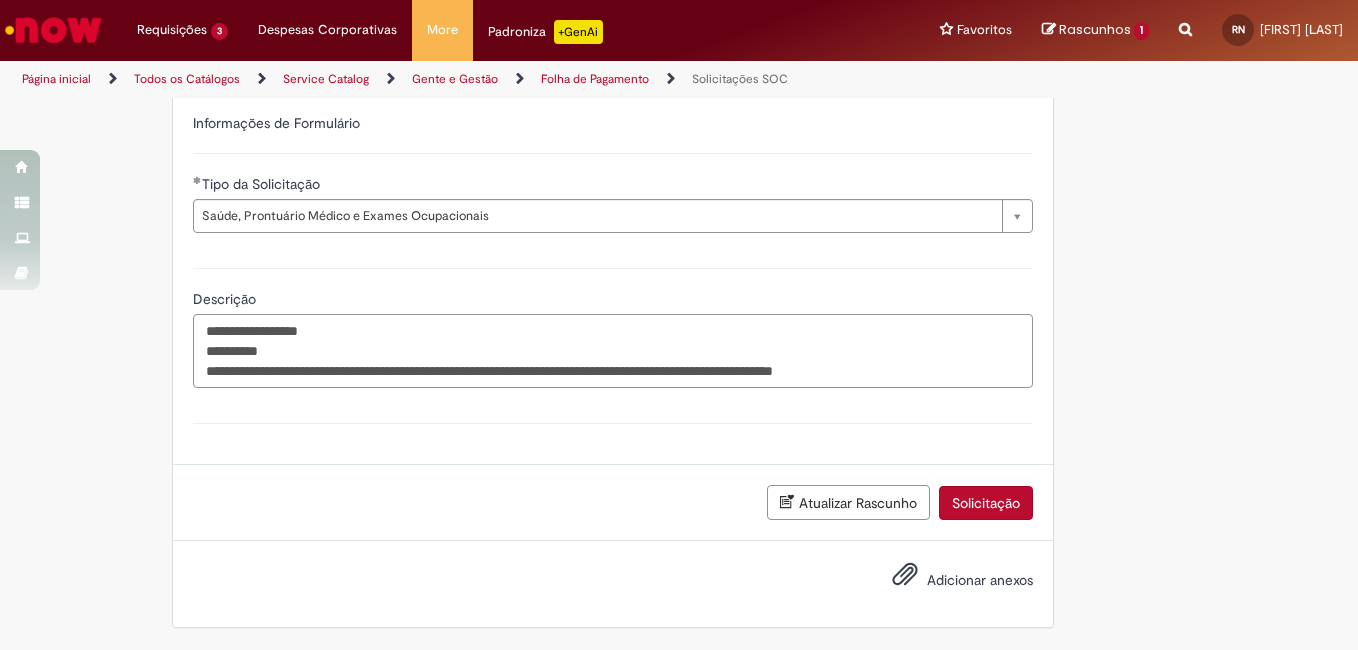 click on "**********" at bounding box center (613, 351) 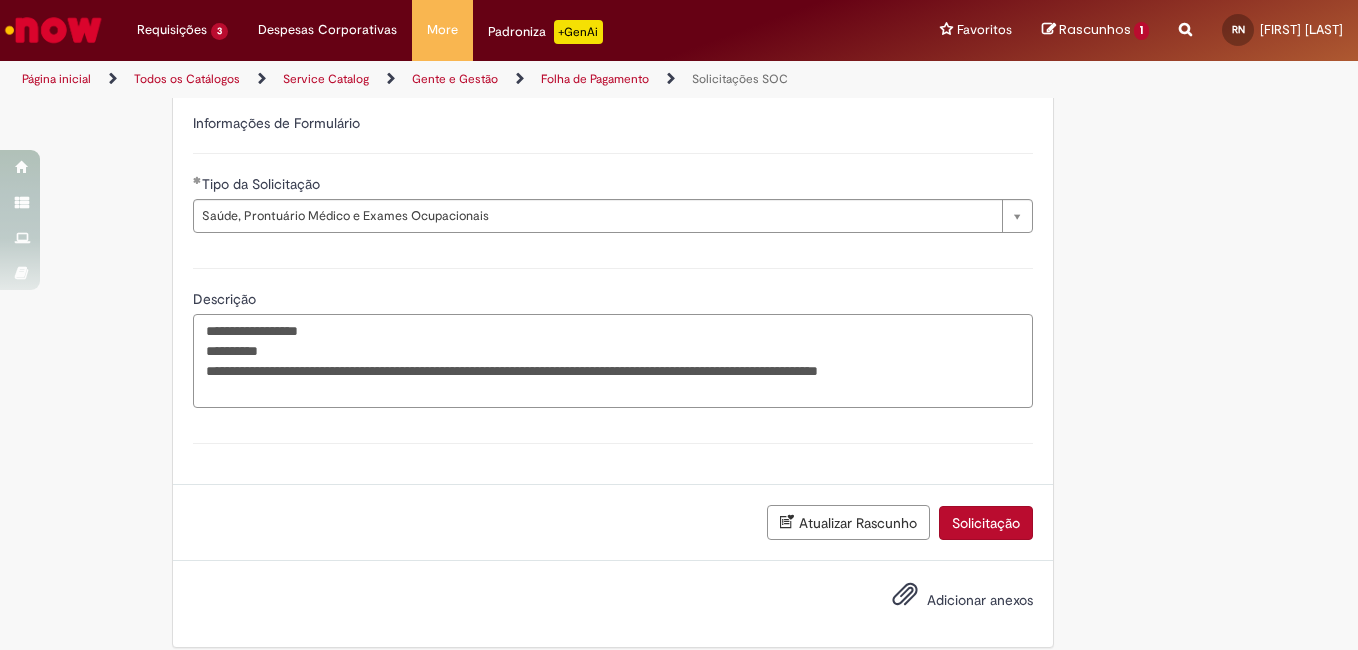 click on "**********" at bounding box center (613, 361) 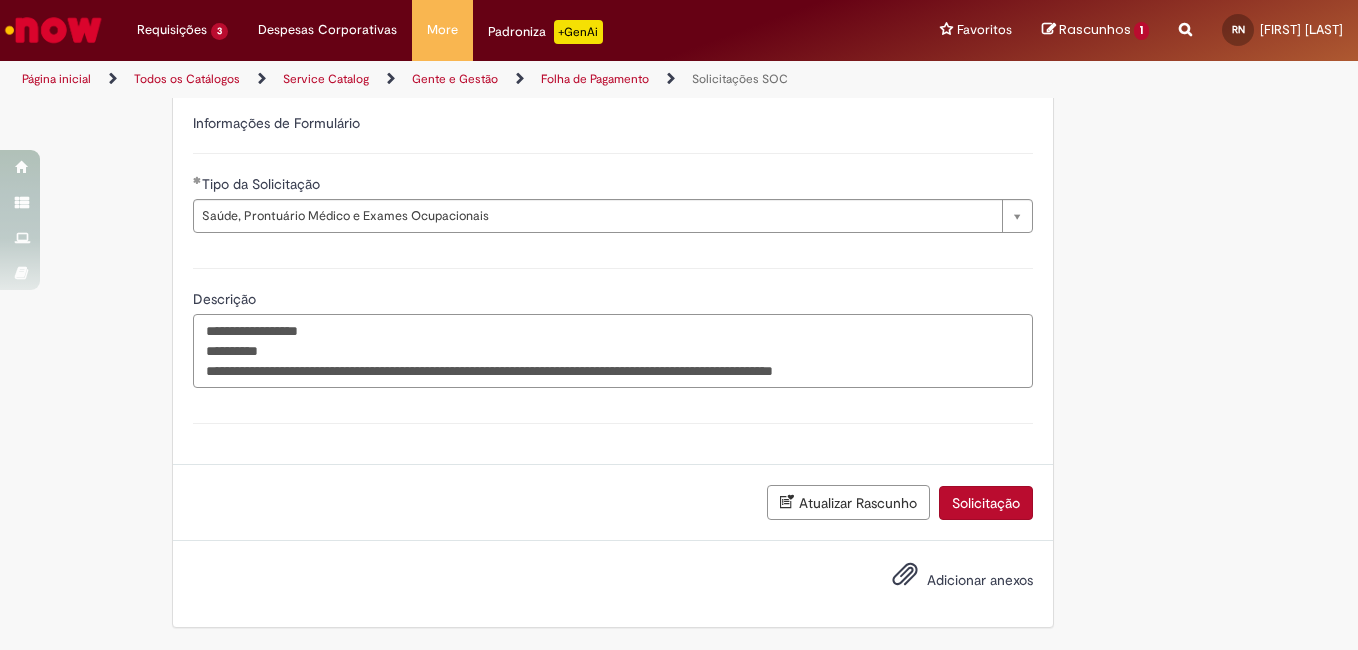 paste on "**********" 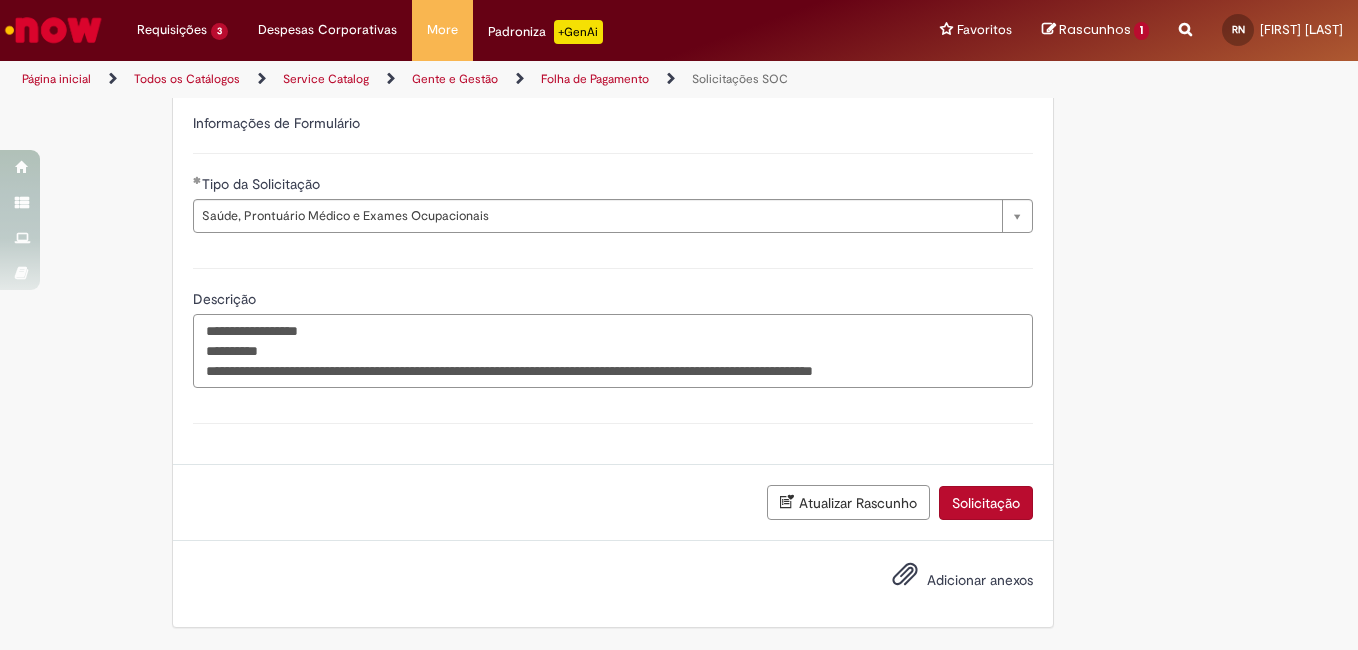 click on "**********" at bounding box center (613, 351) 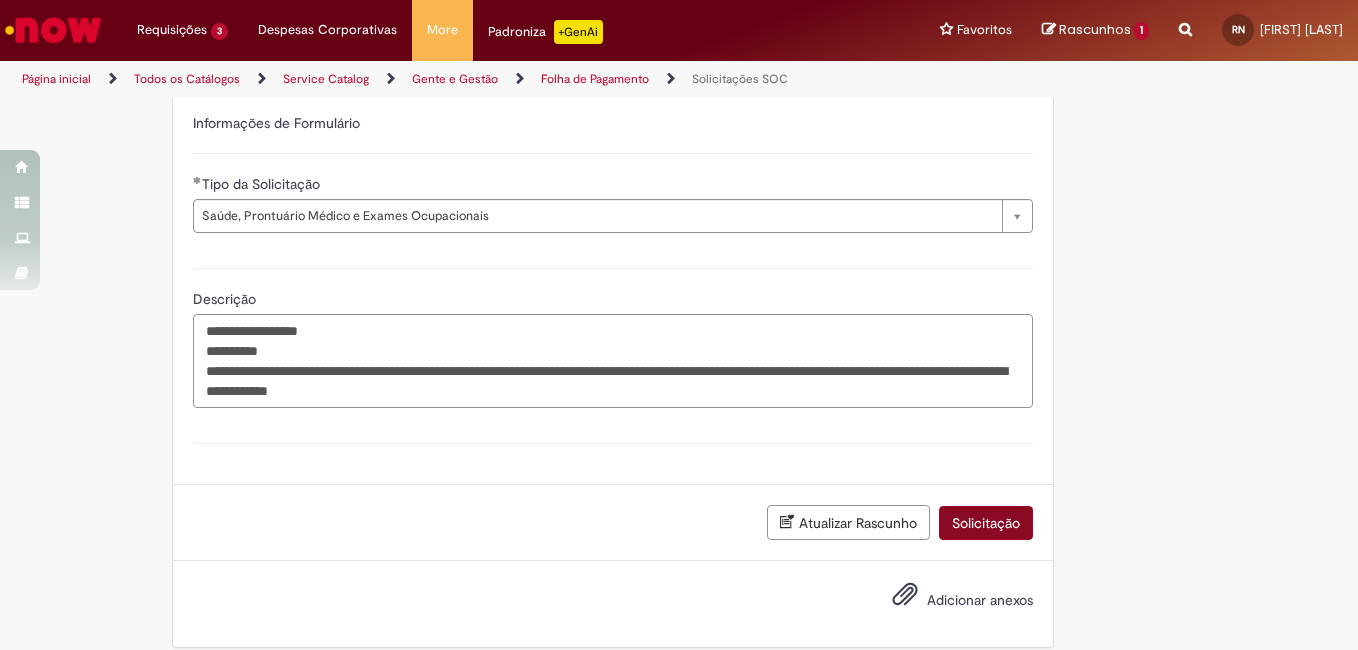 type on "**********" 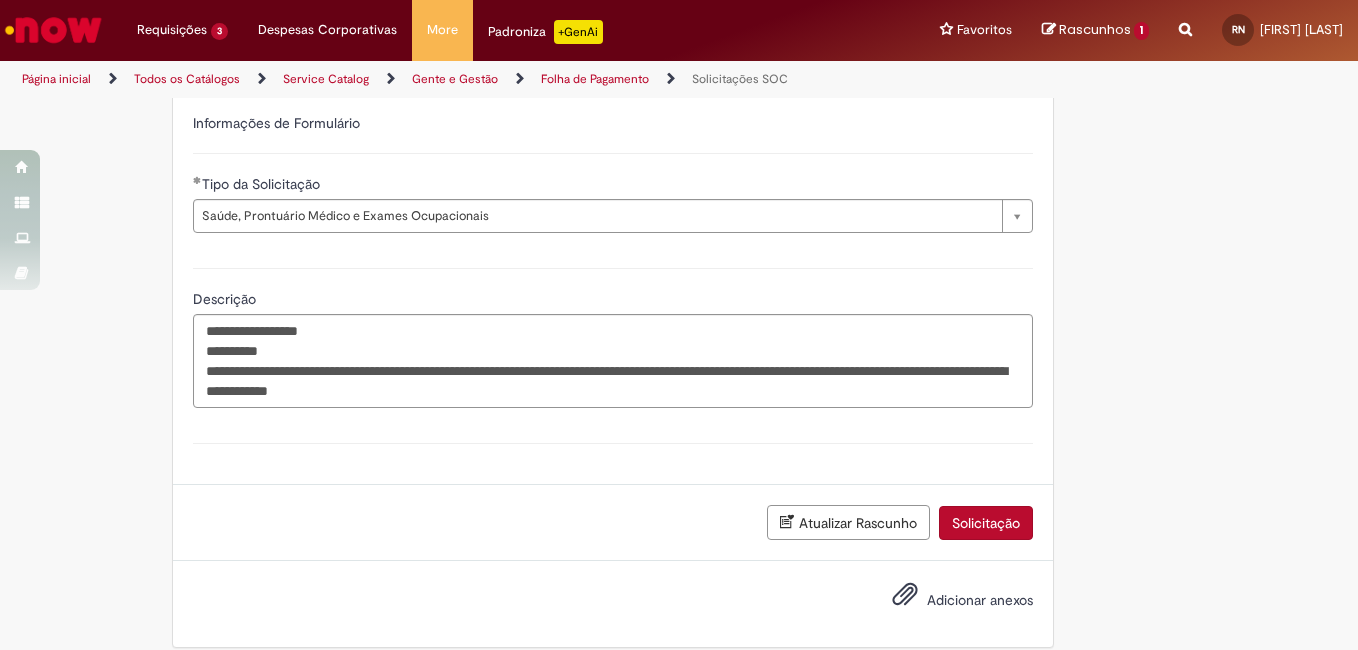 click on "Solicitação" at bounding box center (986, 523) 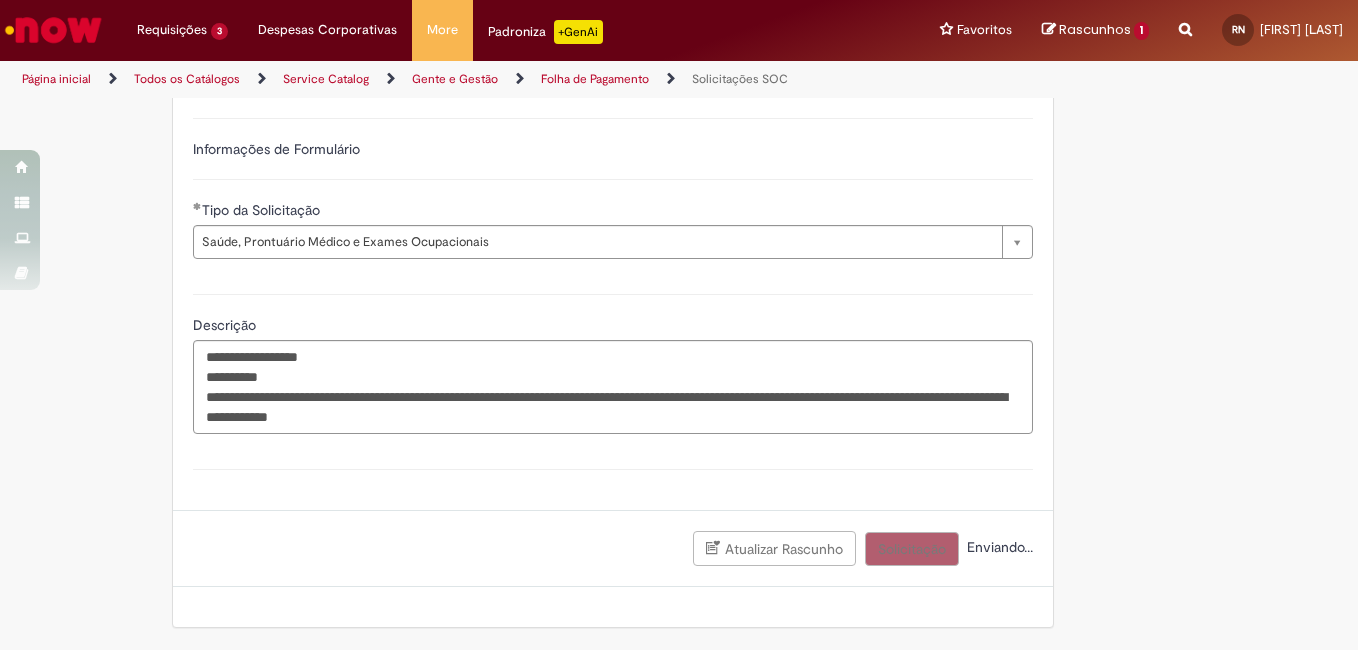 scroll, scrollTop: 632, scrollLeft: 0, axis: vertical 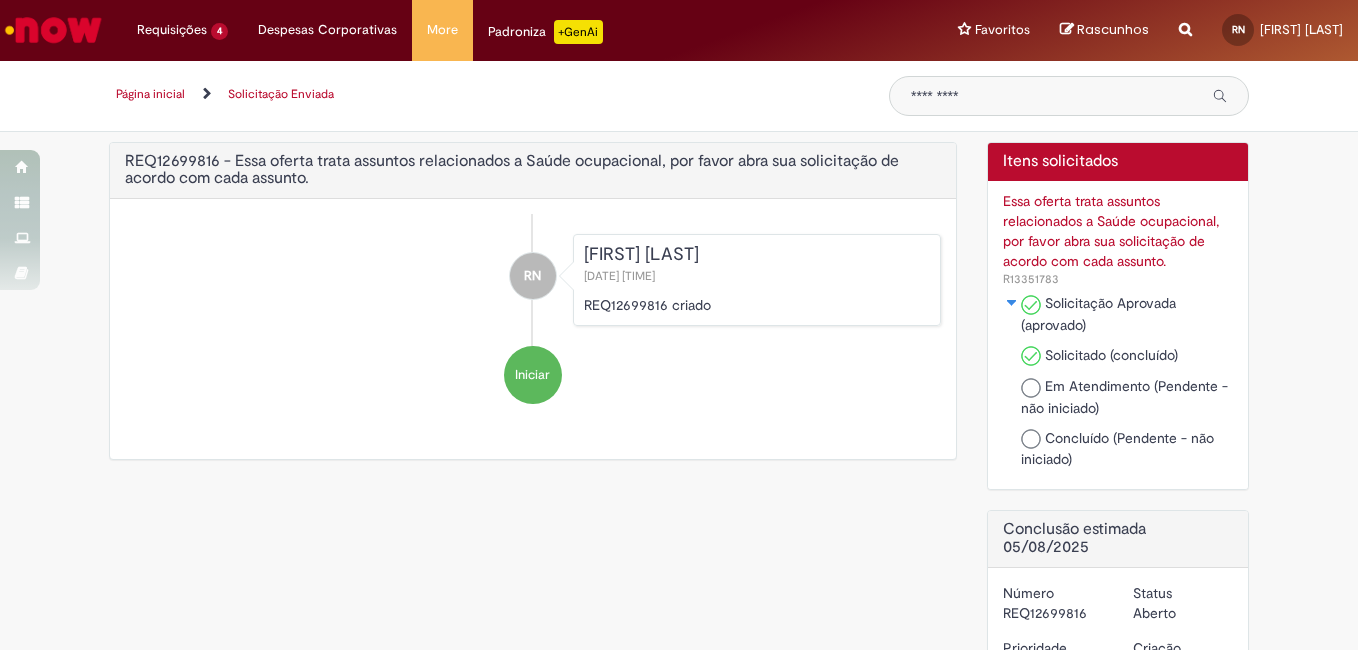 click on "REQ12699816 - Essa oferta trata assuntos relacionados a Saúde ocupacional, por favor abra sua solicitação de acordo com cada assunto." at bounding box center (533, 170) 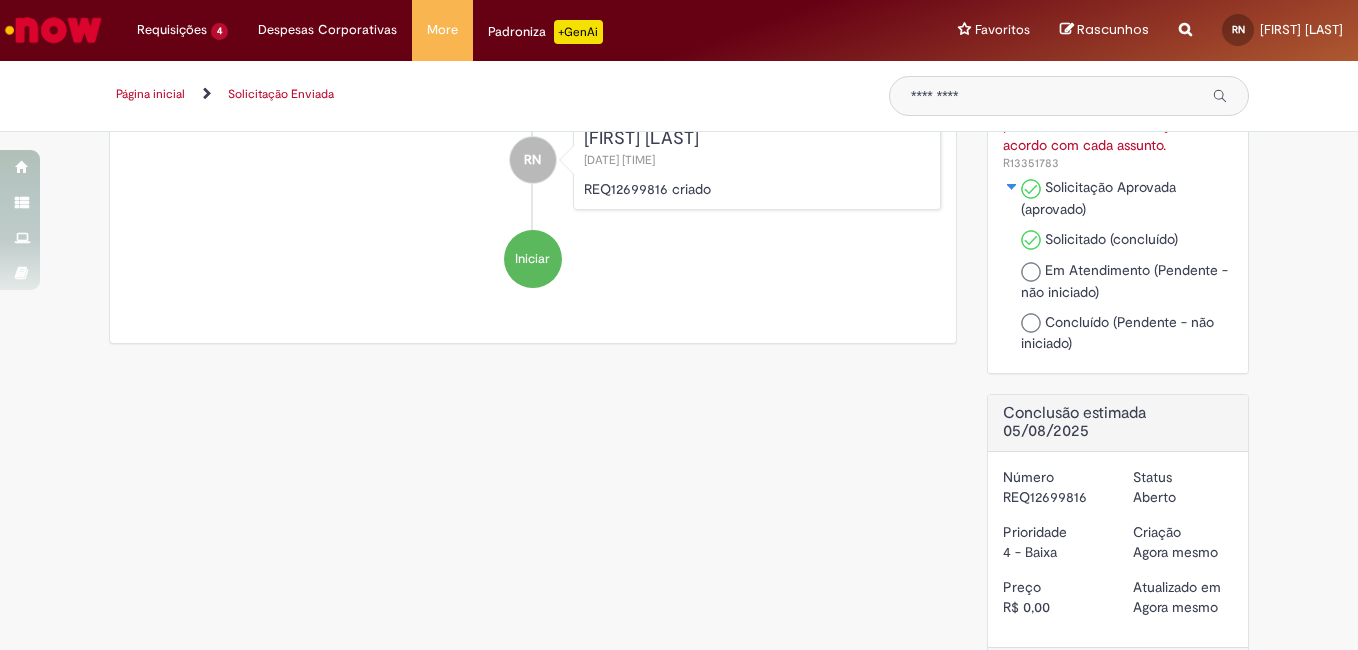 scroll, scrollTop: 0, scrollLeft: 0, axis: both 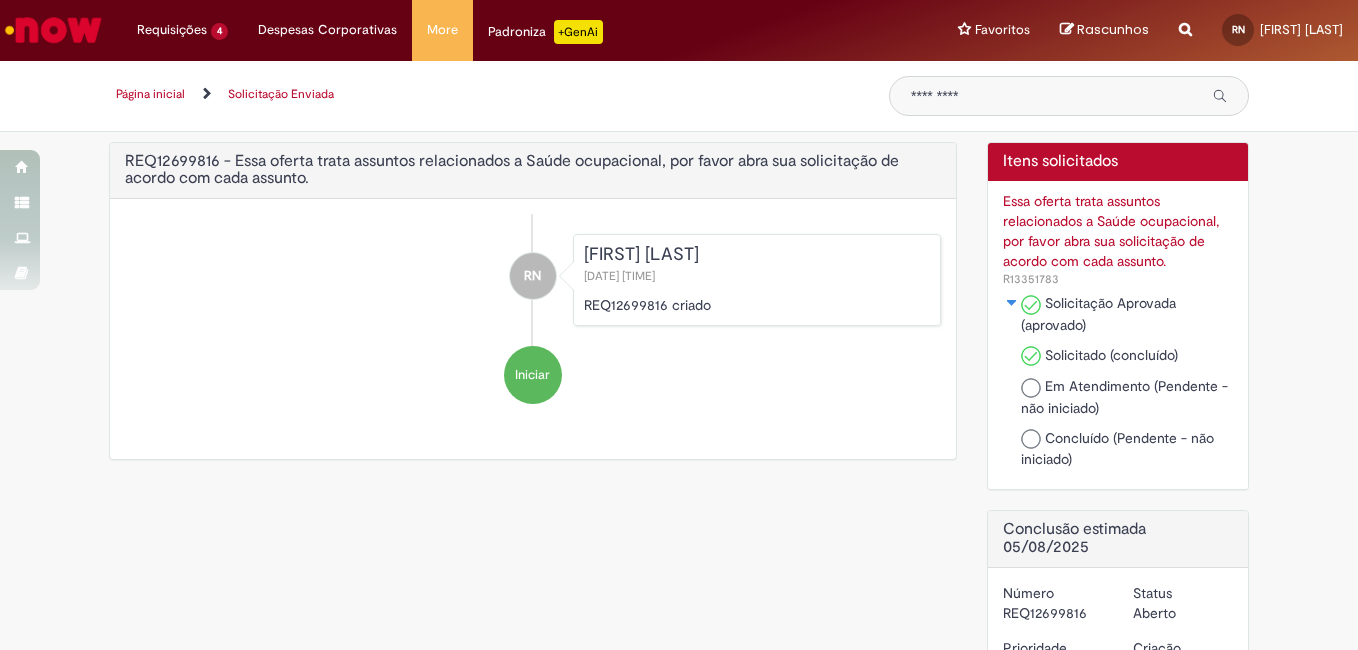click on "Essa oferta trata assuntos relacionados a Saúde ocupacional, por favor abra sua solicitação de acordo com cada assunto." at bounding box center [1118, 231] 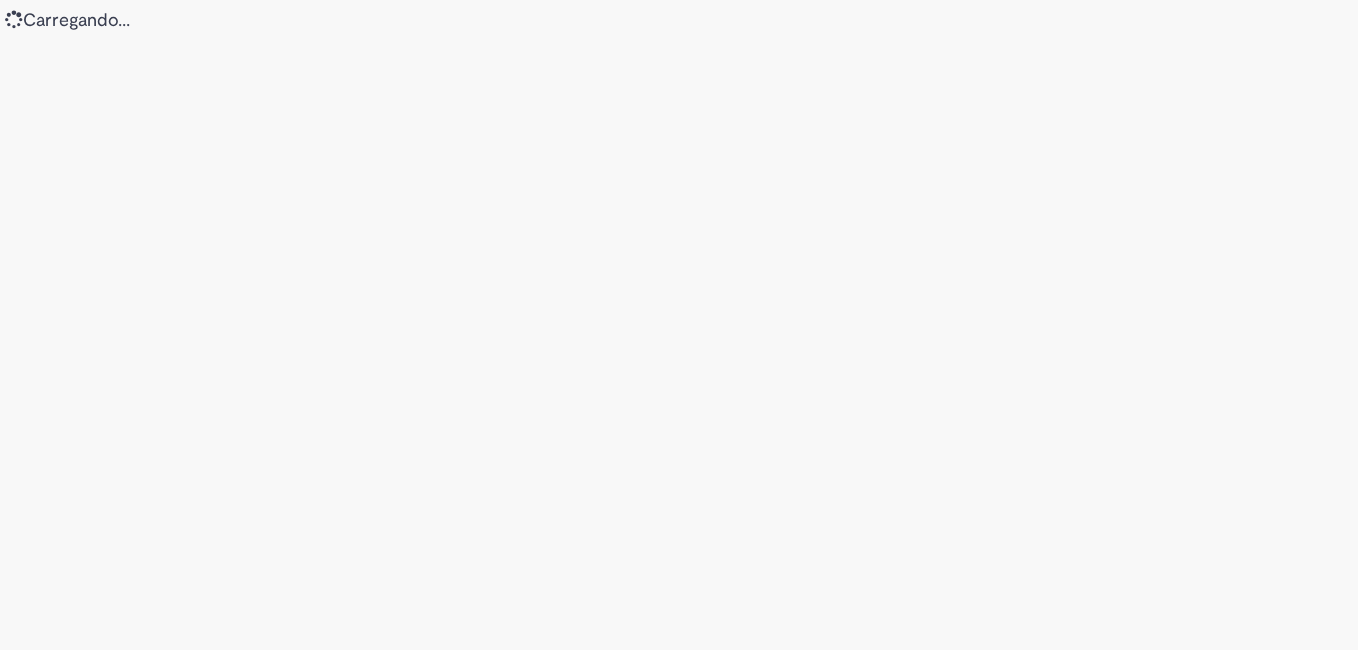 scroll, scrollTop: 0, scrollLeft: 0, axis: both 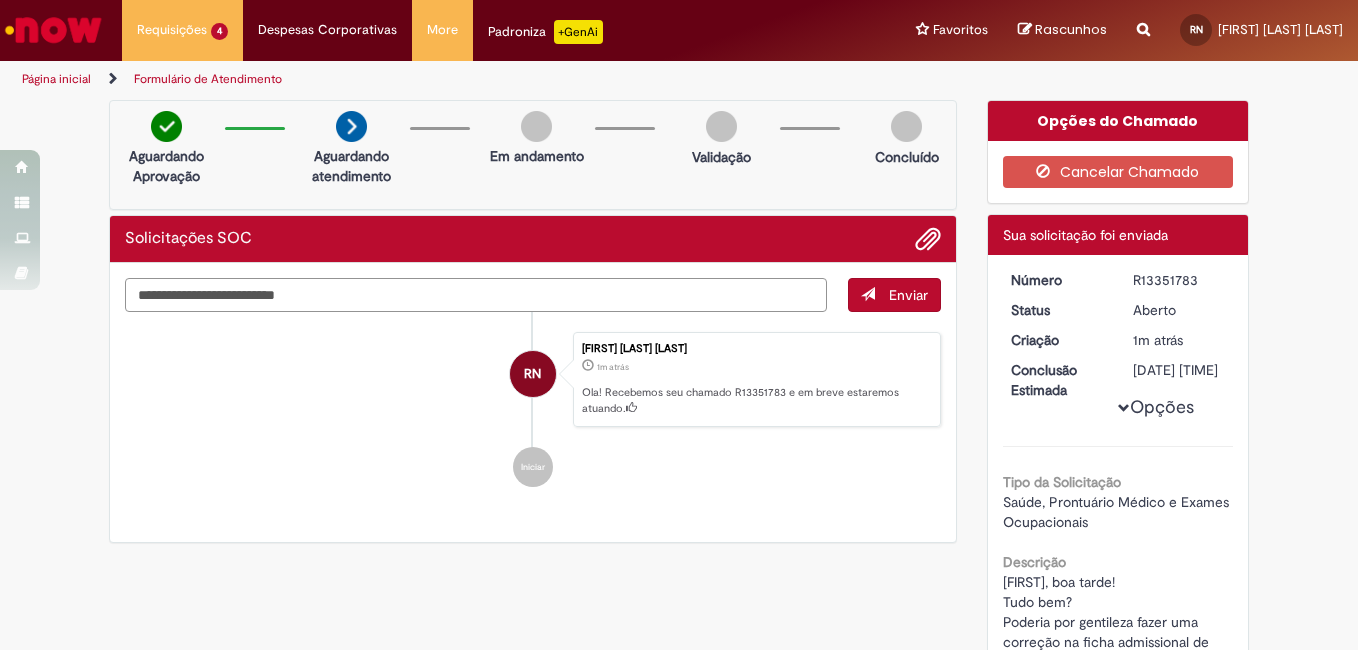 click at bounding box center (476, 295) 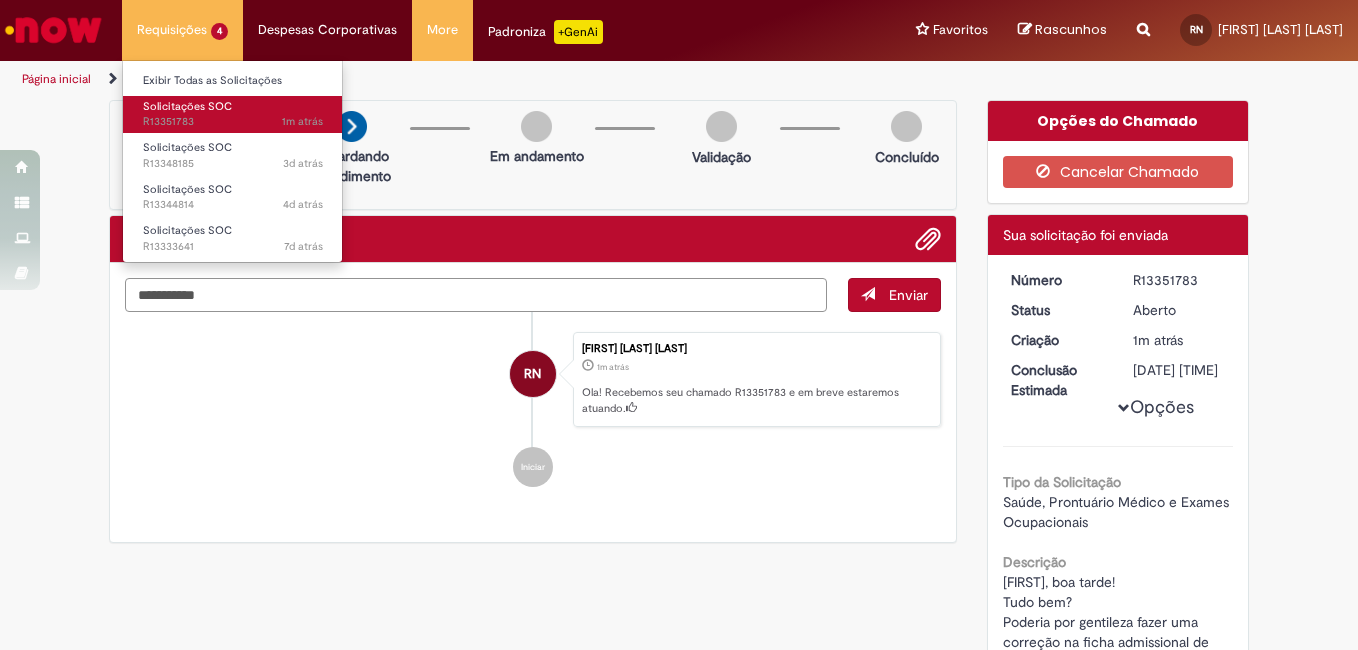 type on "**********" 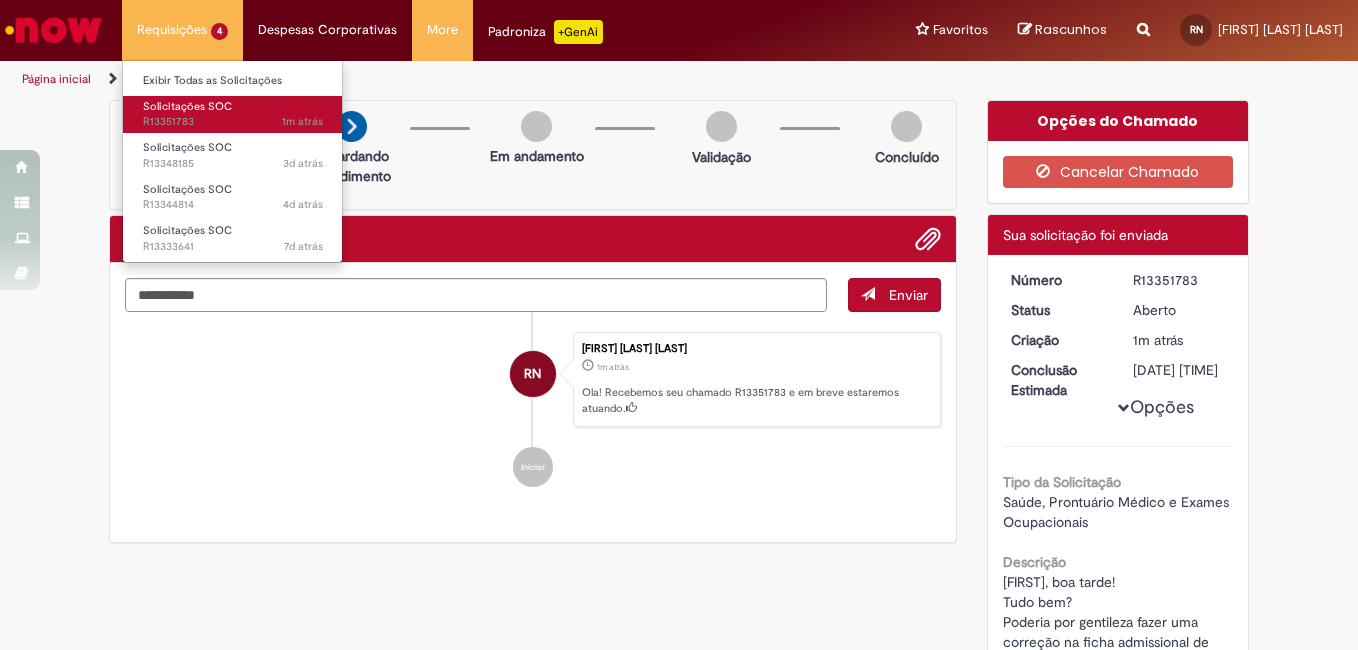 click on "Solicitações SOC" at bounding box center (187, 106) 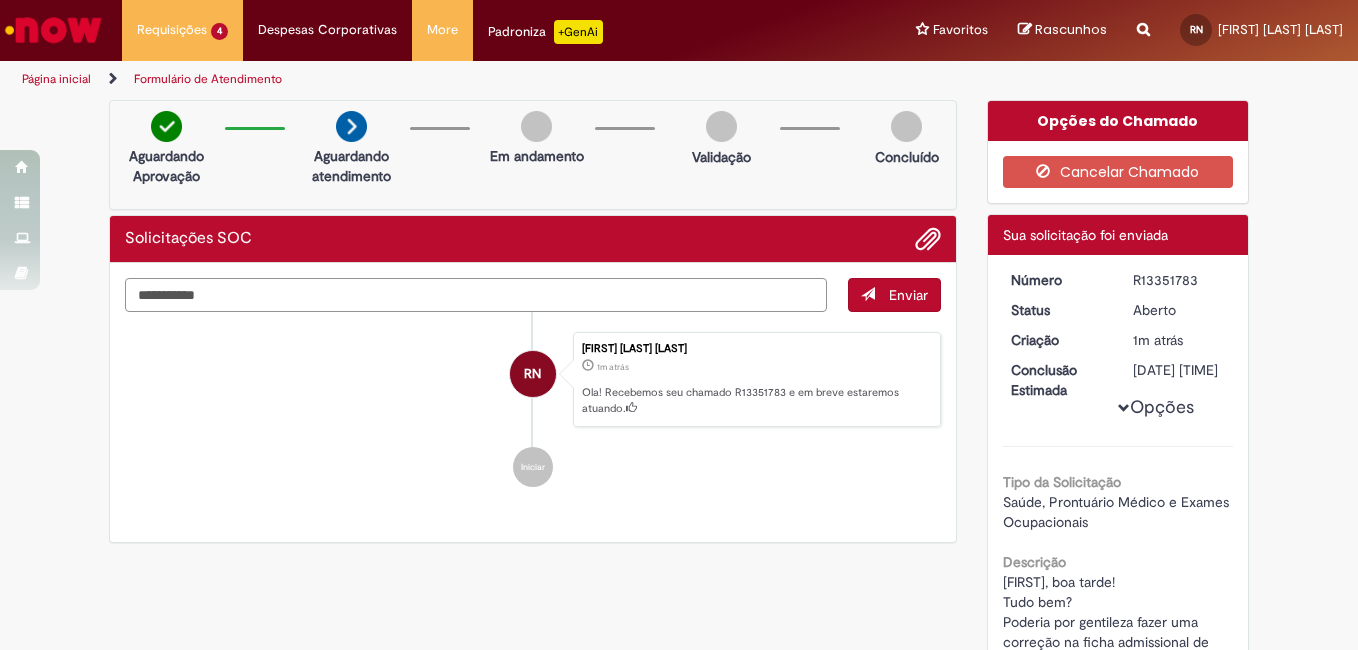 click on "**********" at bounding box center [476, 295] 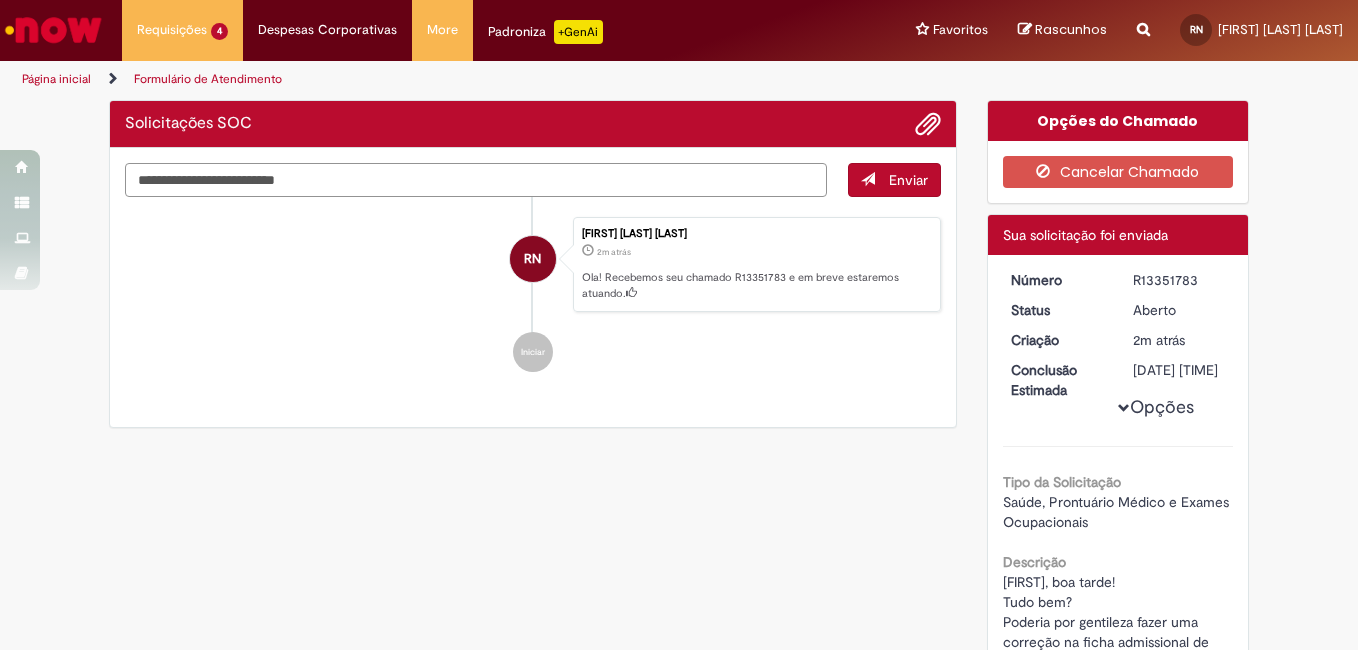 click at bounding box center [476, 180] 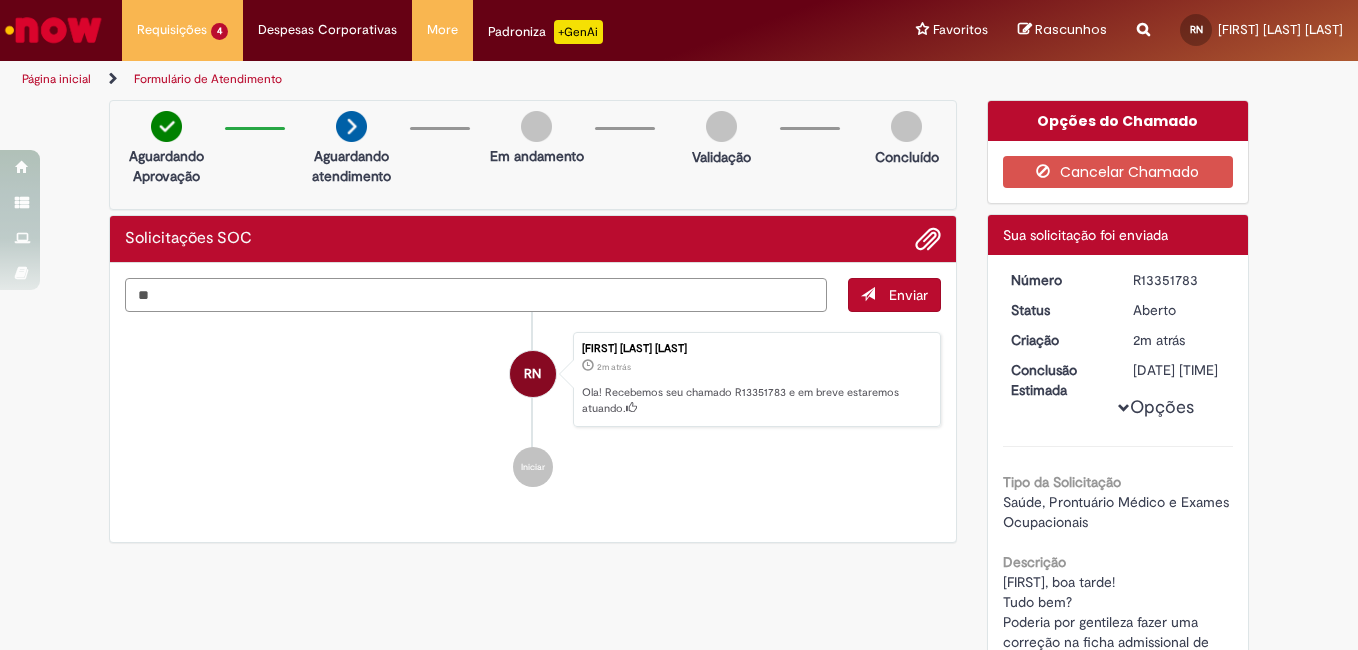type on "*" 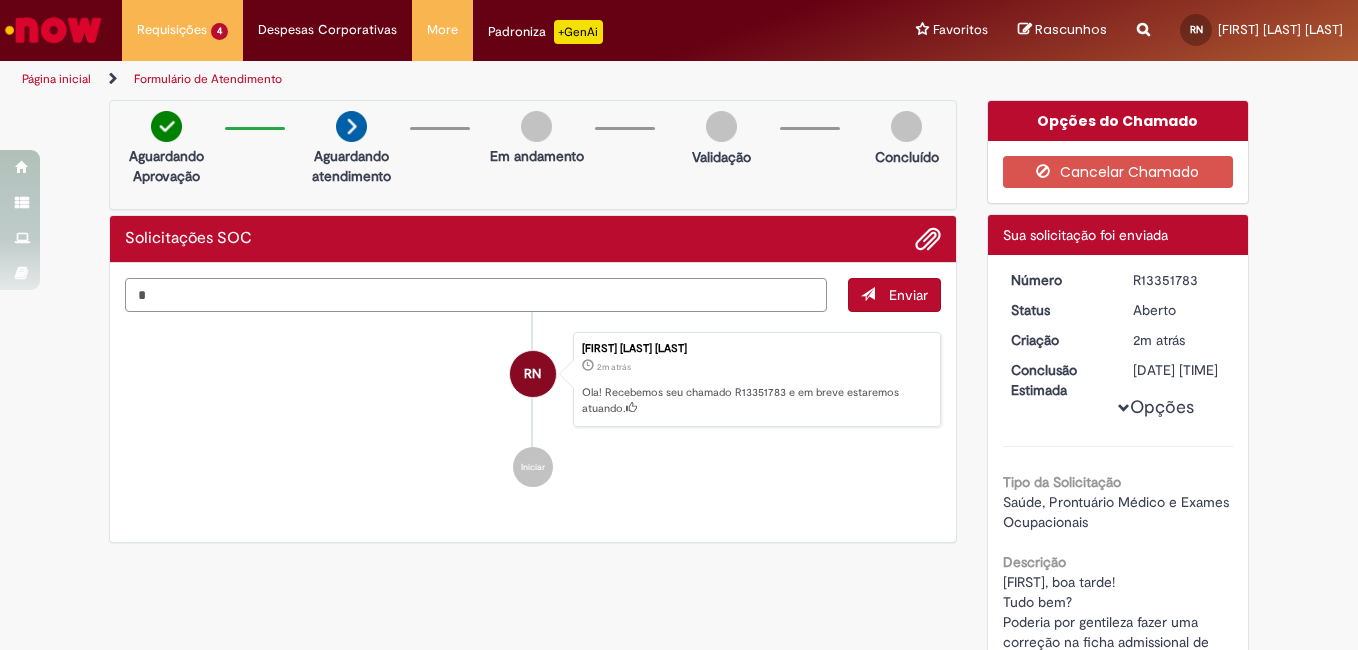 type 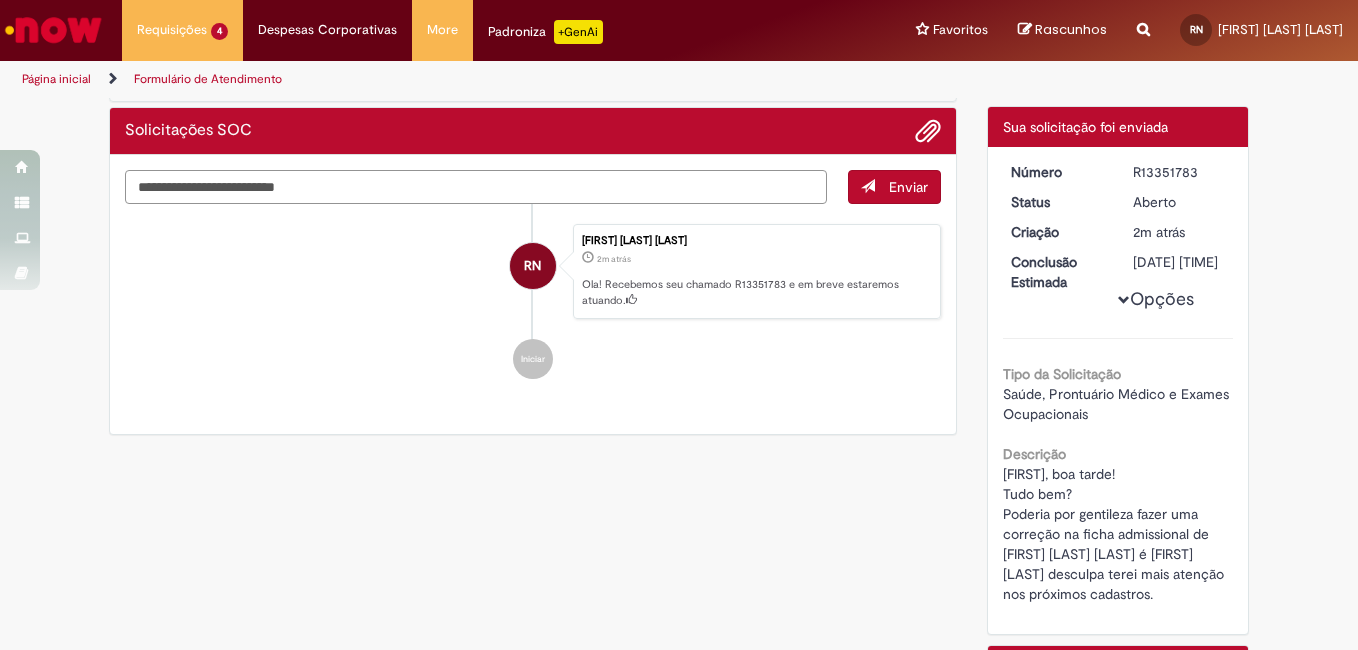 scroll, scrollTop: 0, scrollLeft: 0, axis: both 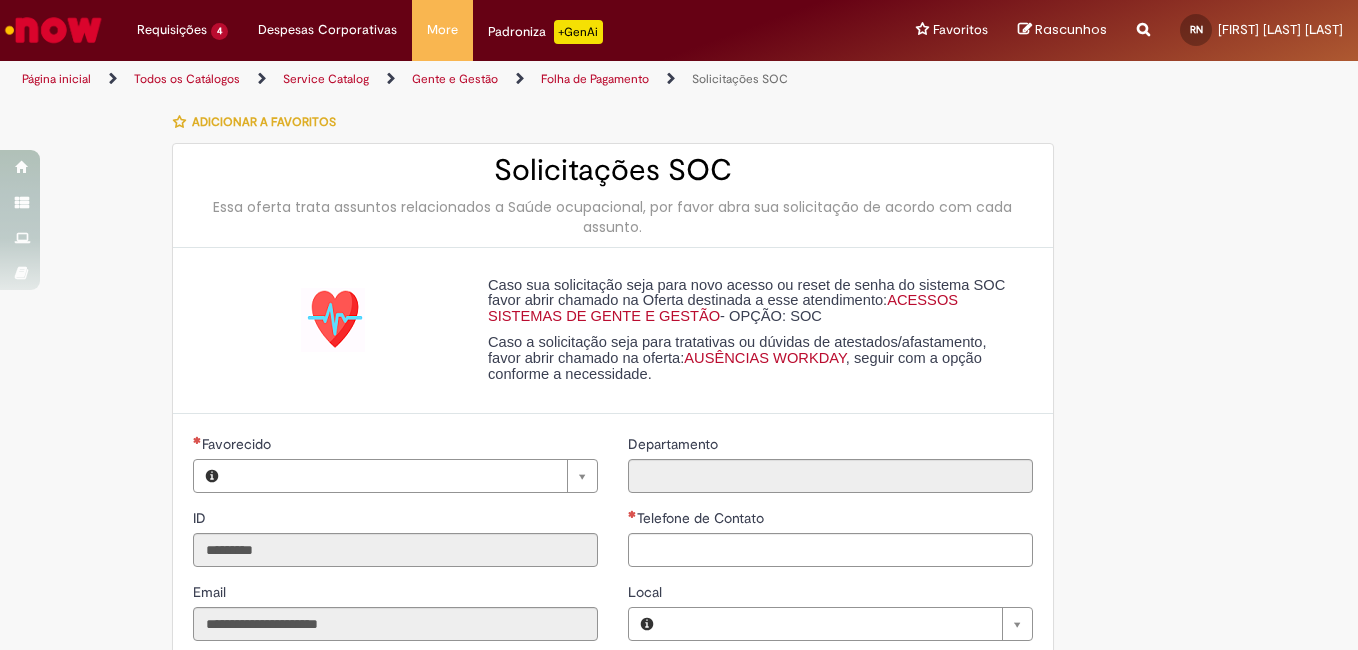 type on "**********" 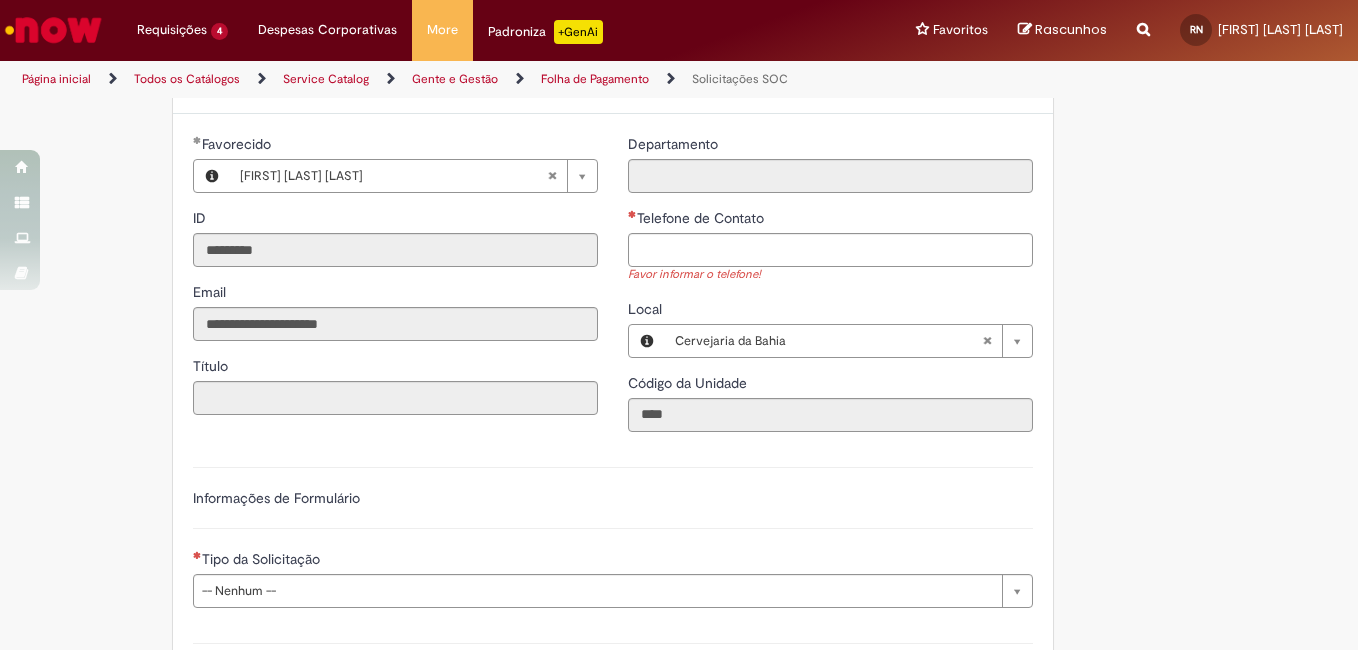 scroll, scrollTop: 400, scrollLeft: 0, axis: vertical 